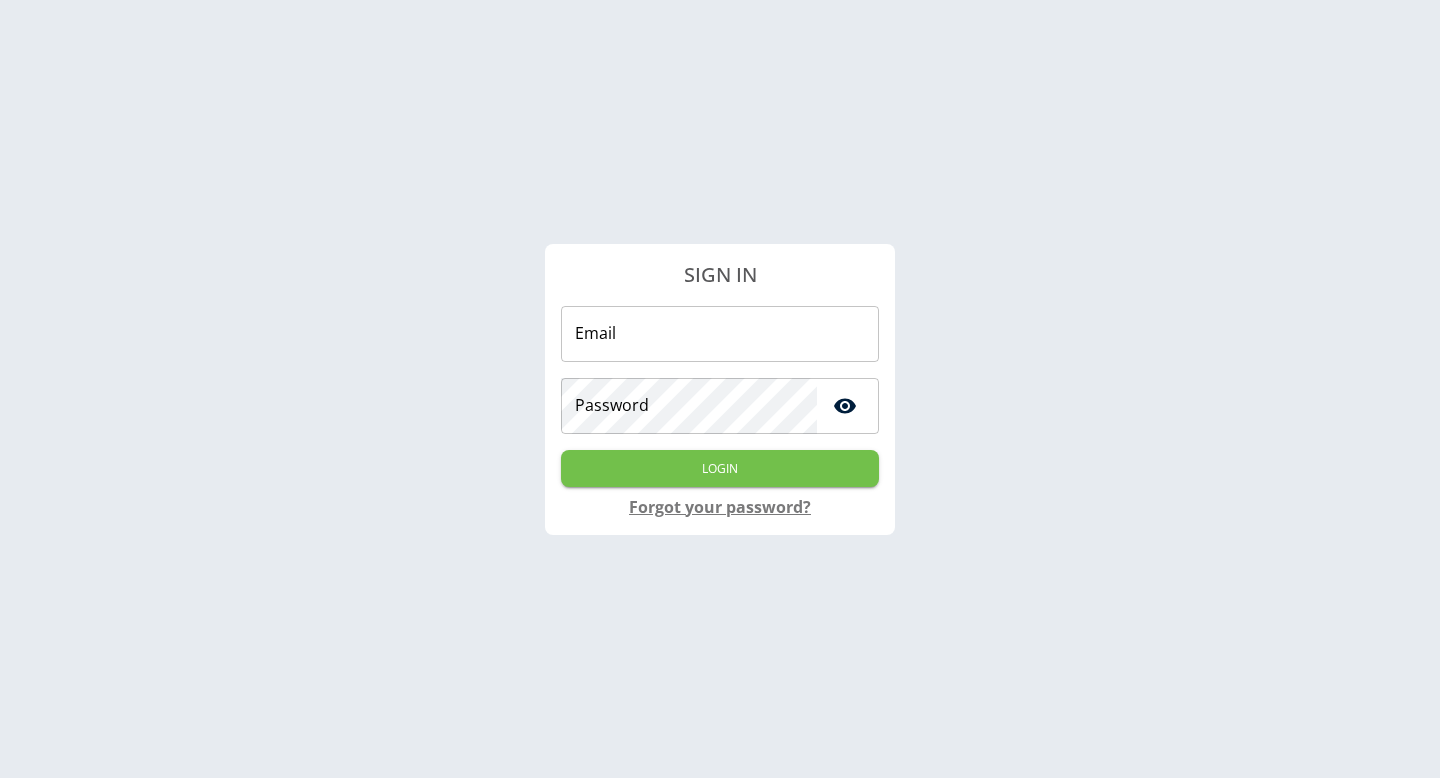 scroll, scrollTop: 0, scrollLeft: 0, axis: both 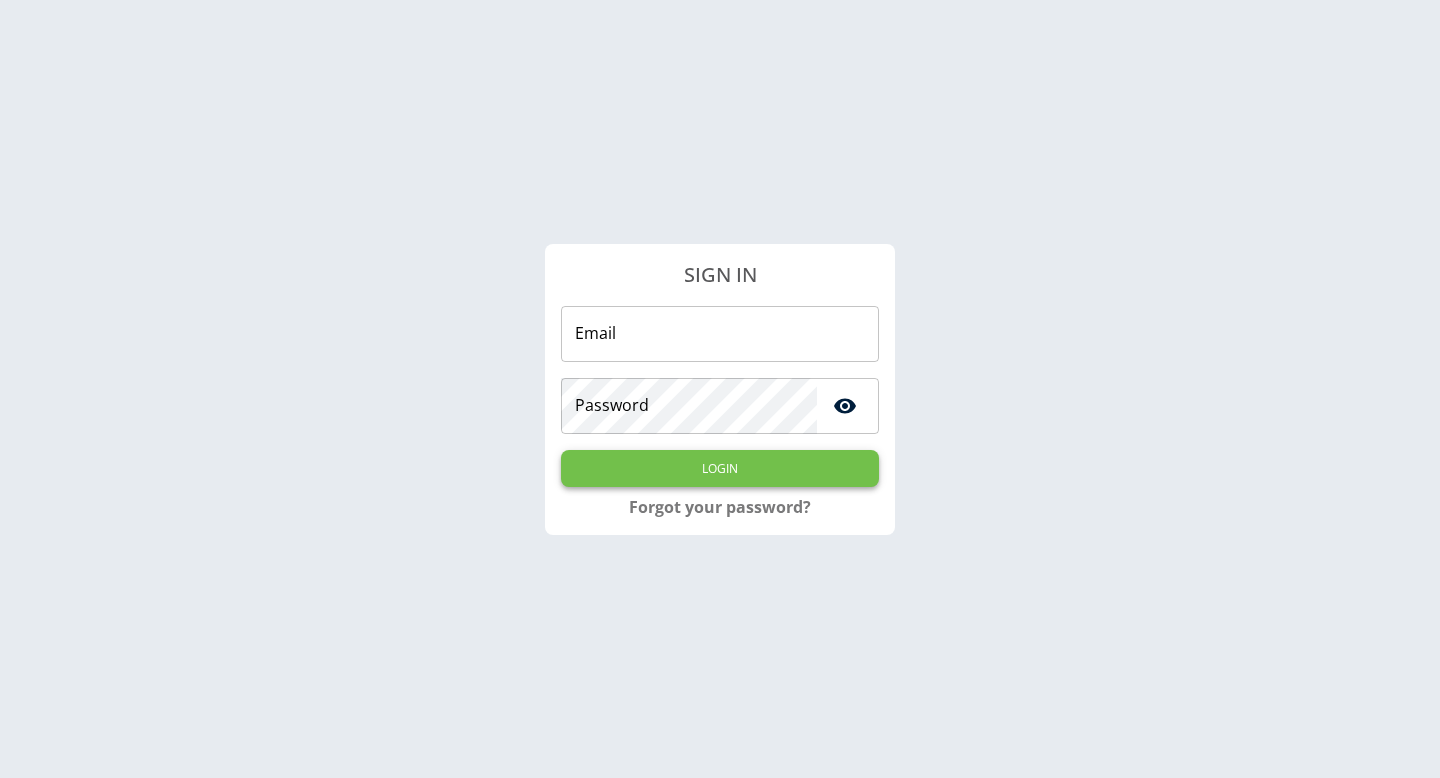 type on "**********" 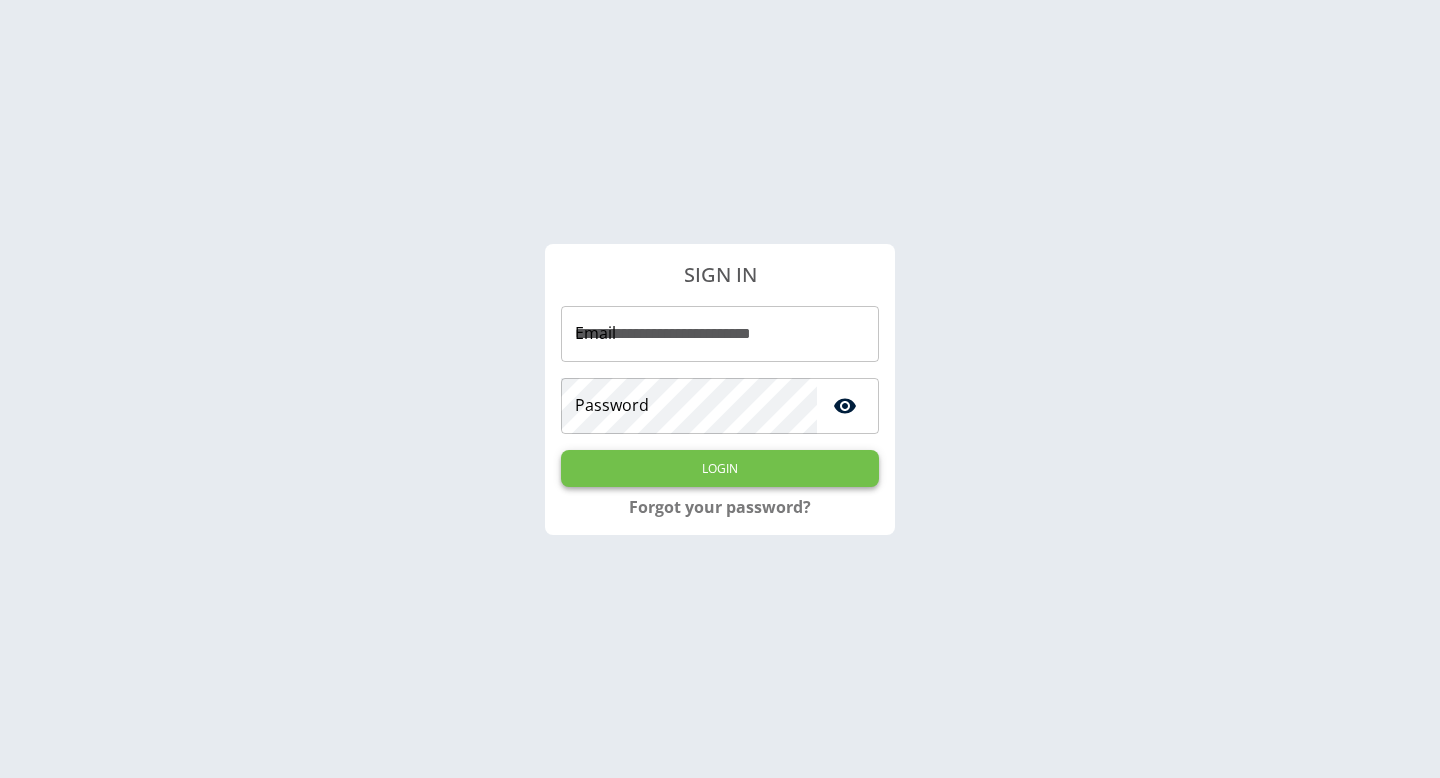 click on "Login" at bounding box center (720, 468) 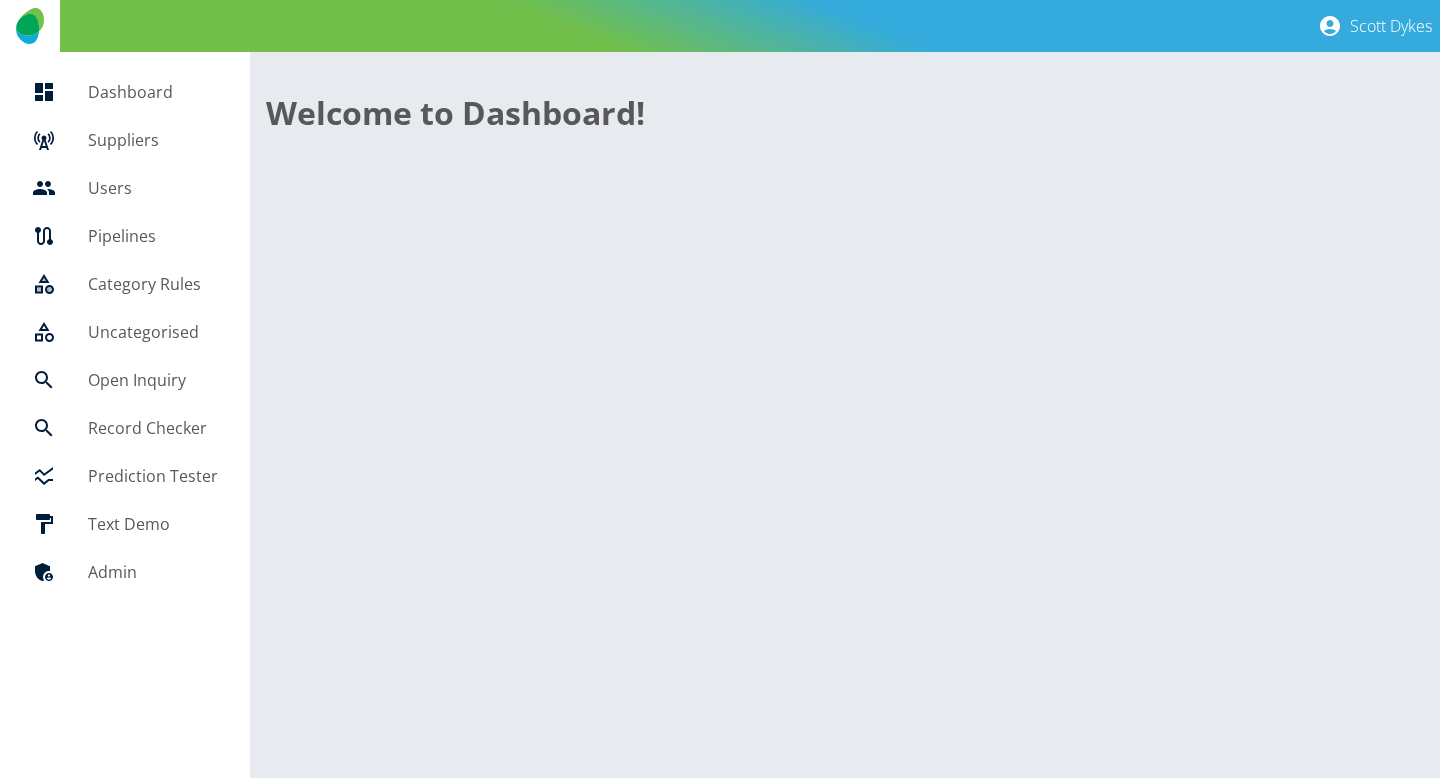 click on "Suppliers" at bounding box center [153, 140] 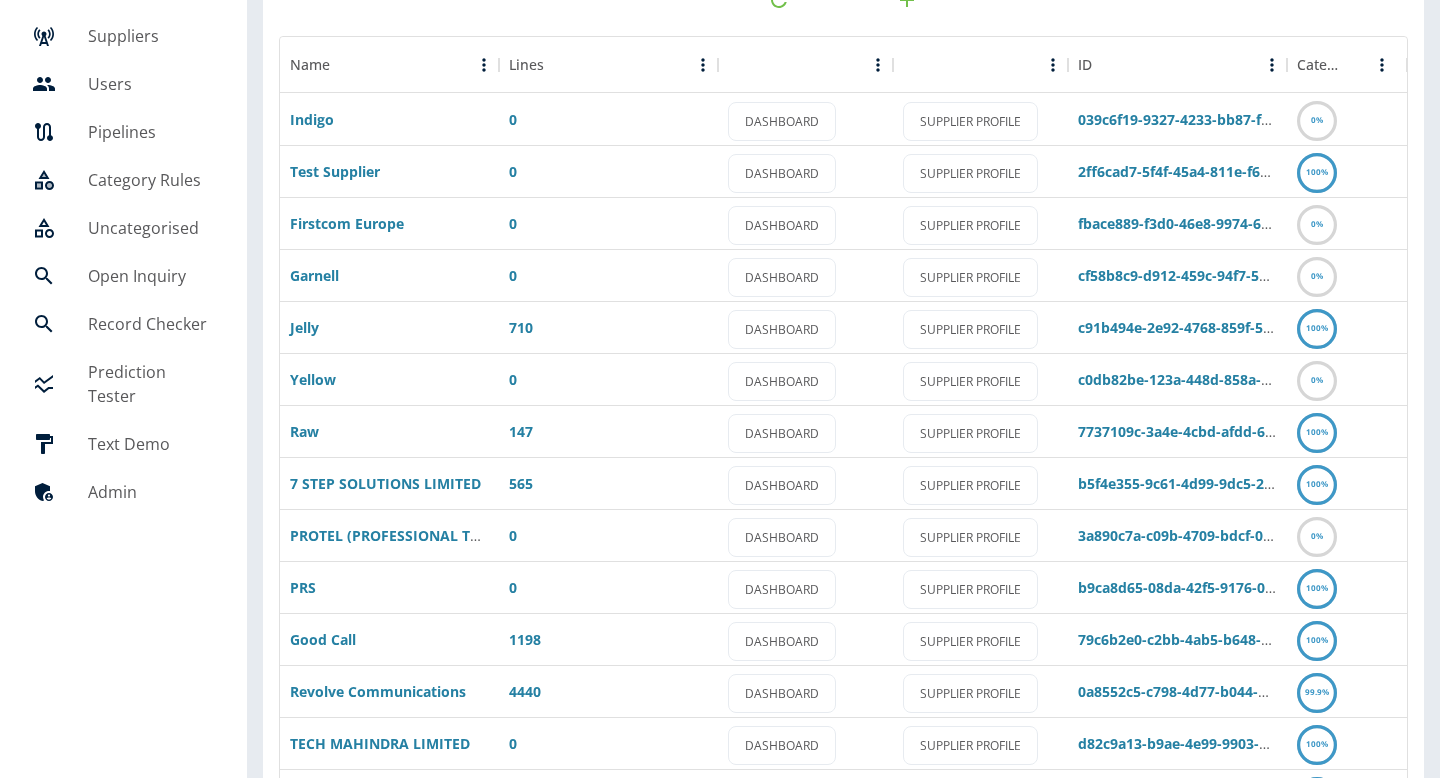 scroll, scrollTop: 285, scrollLeft: 0, axis: vertical 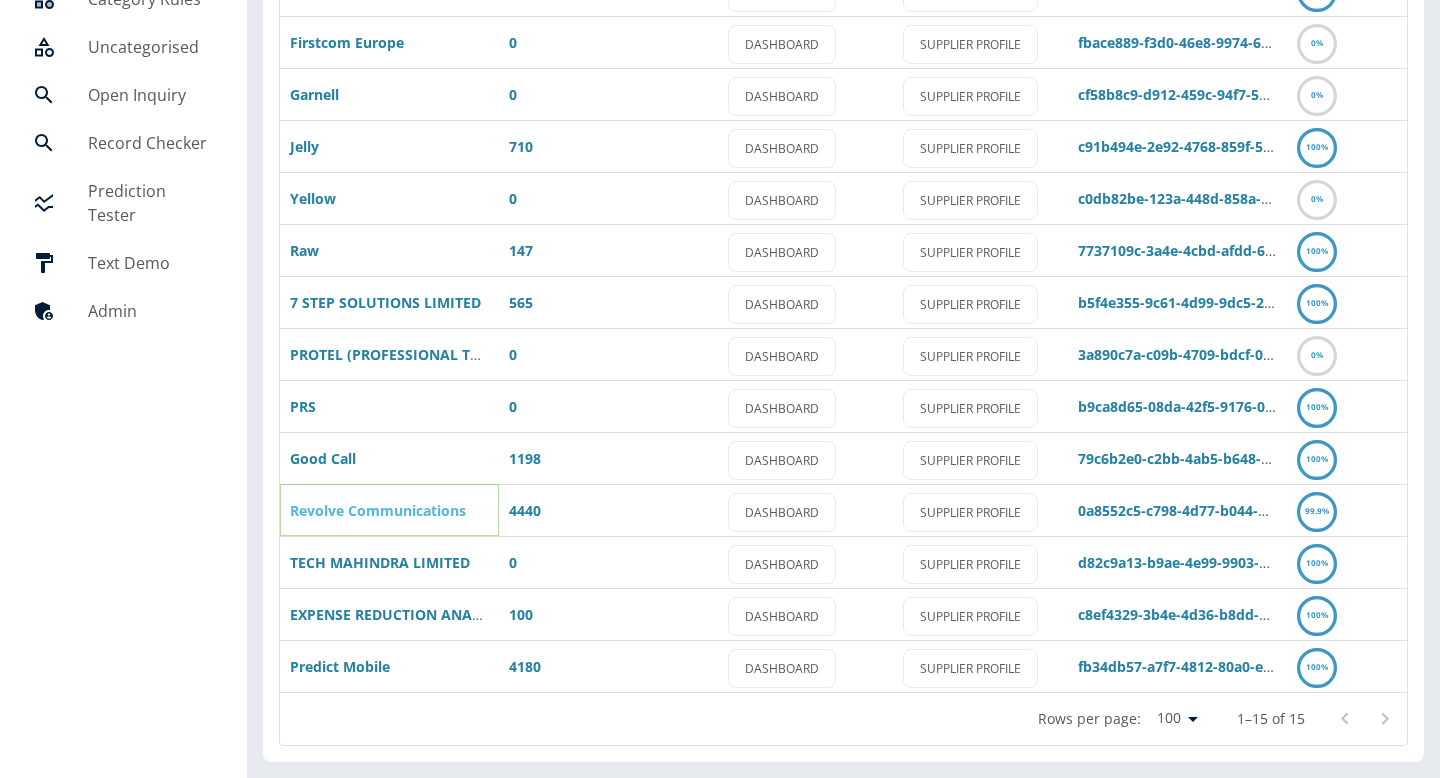 click on "Revolve Communications" at bounding box center (378, 510) 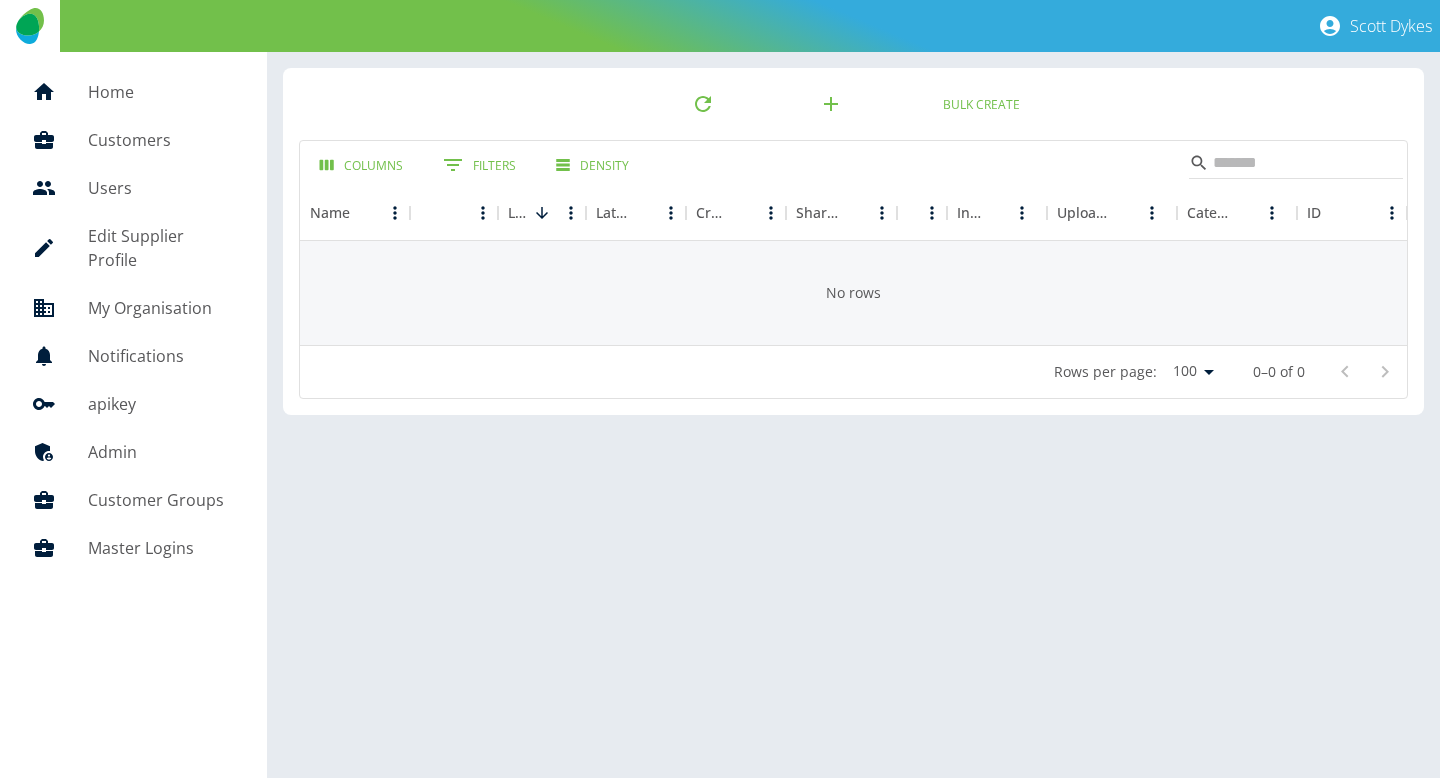 scroll, scrollTop: 0, scrollLeft: 0, axis: both 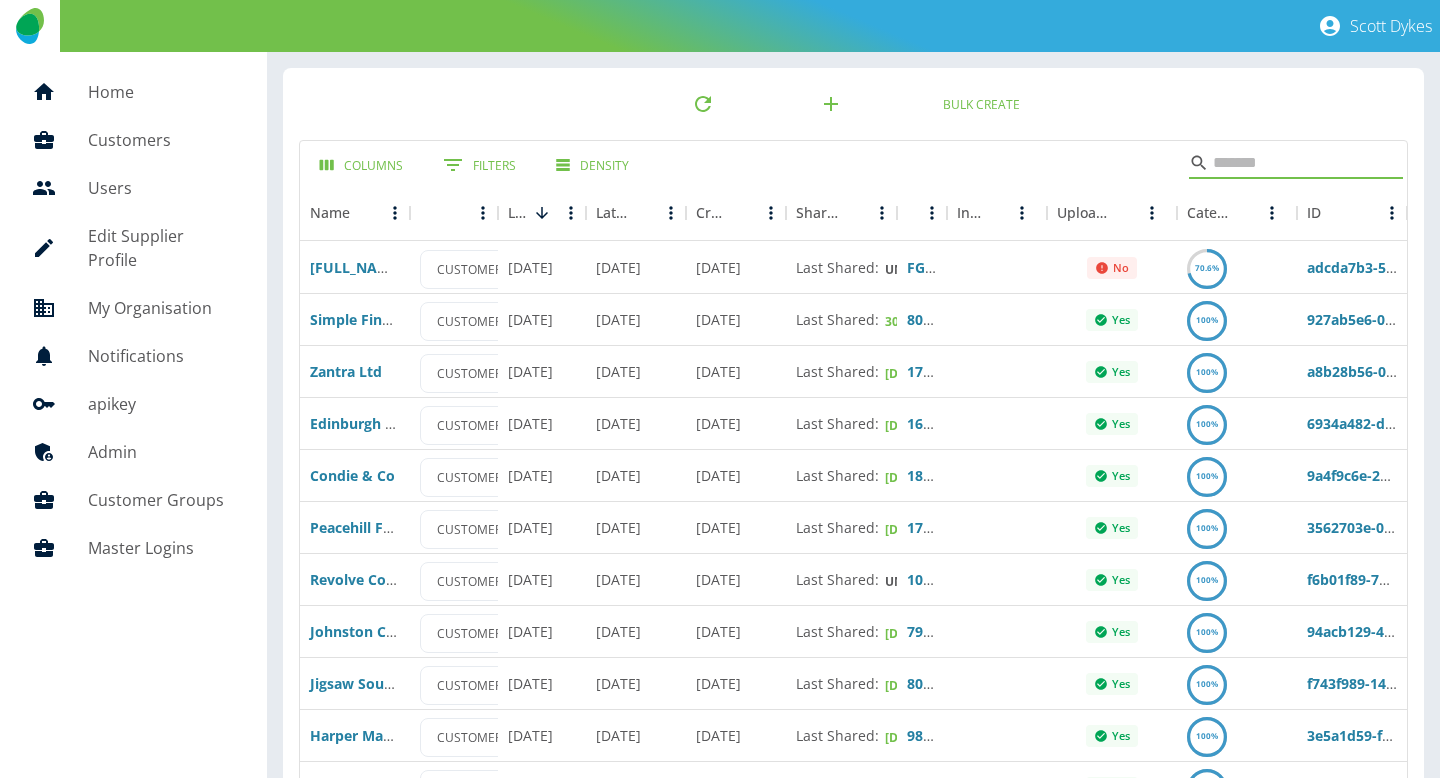 click at bounding box center (1293, 163) 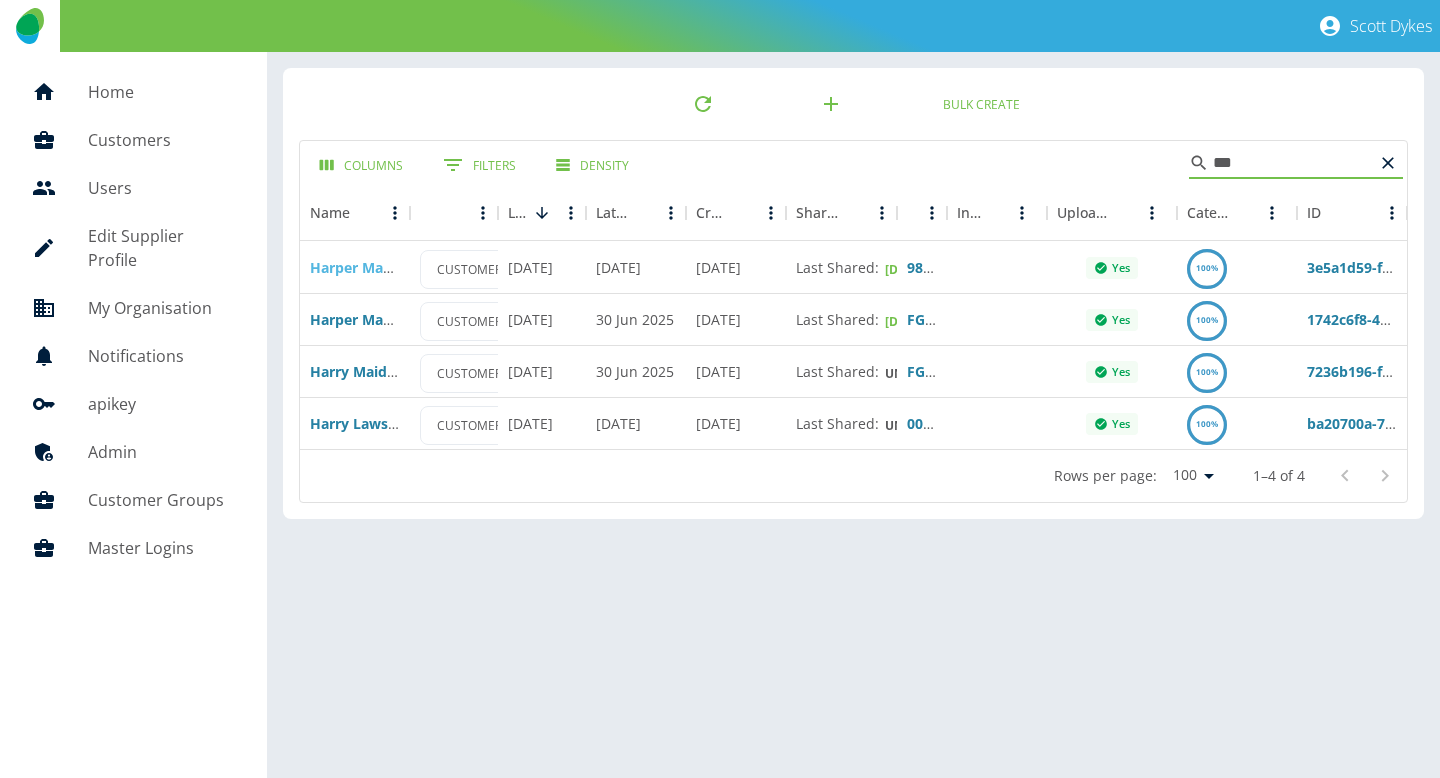 type on "***" 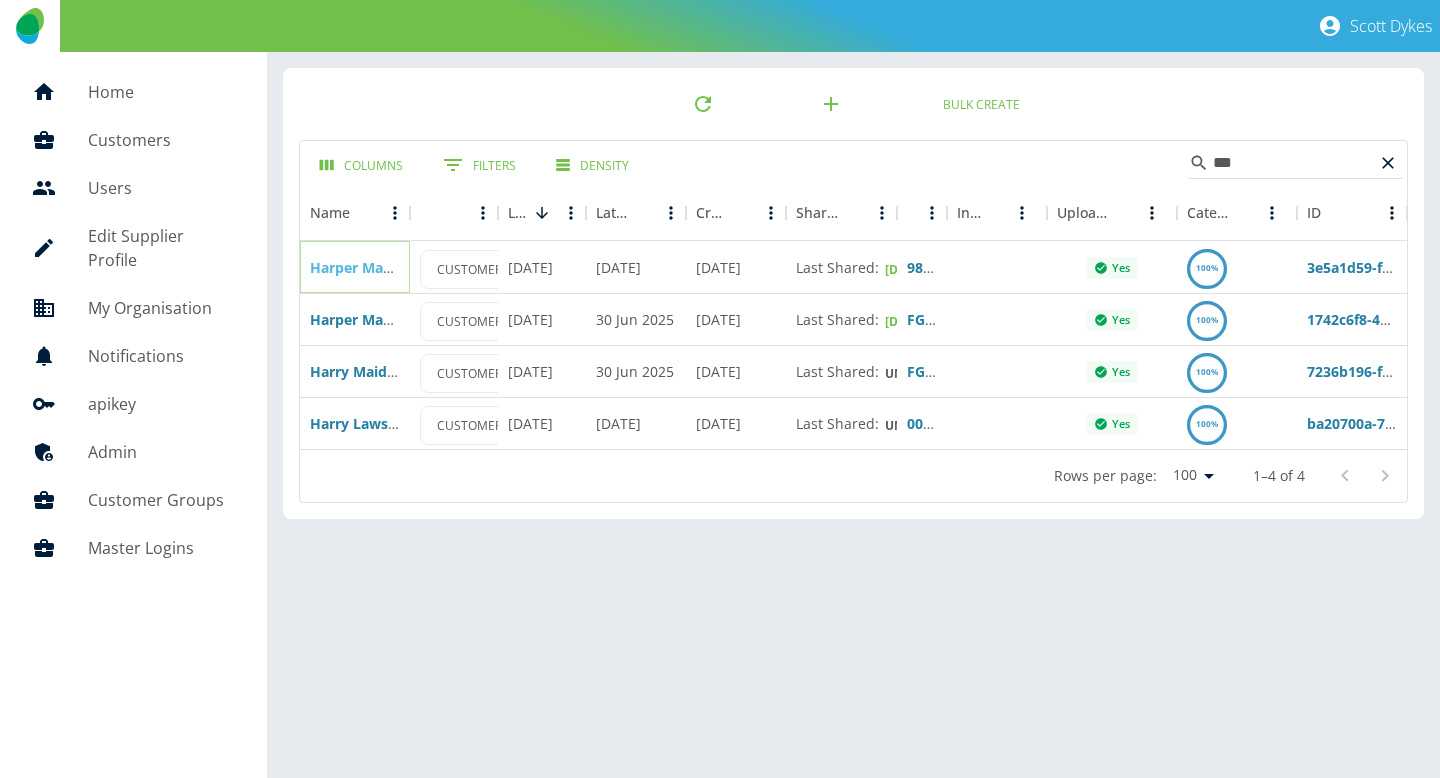 click on "Harper Macleod LLP (EE)" at bounding box center (394, 267) 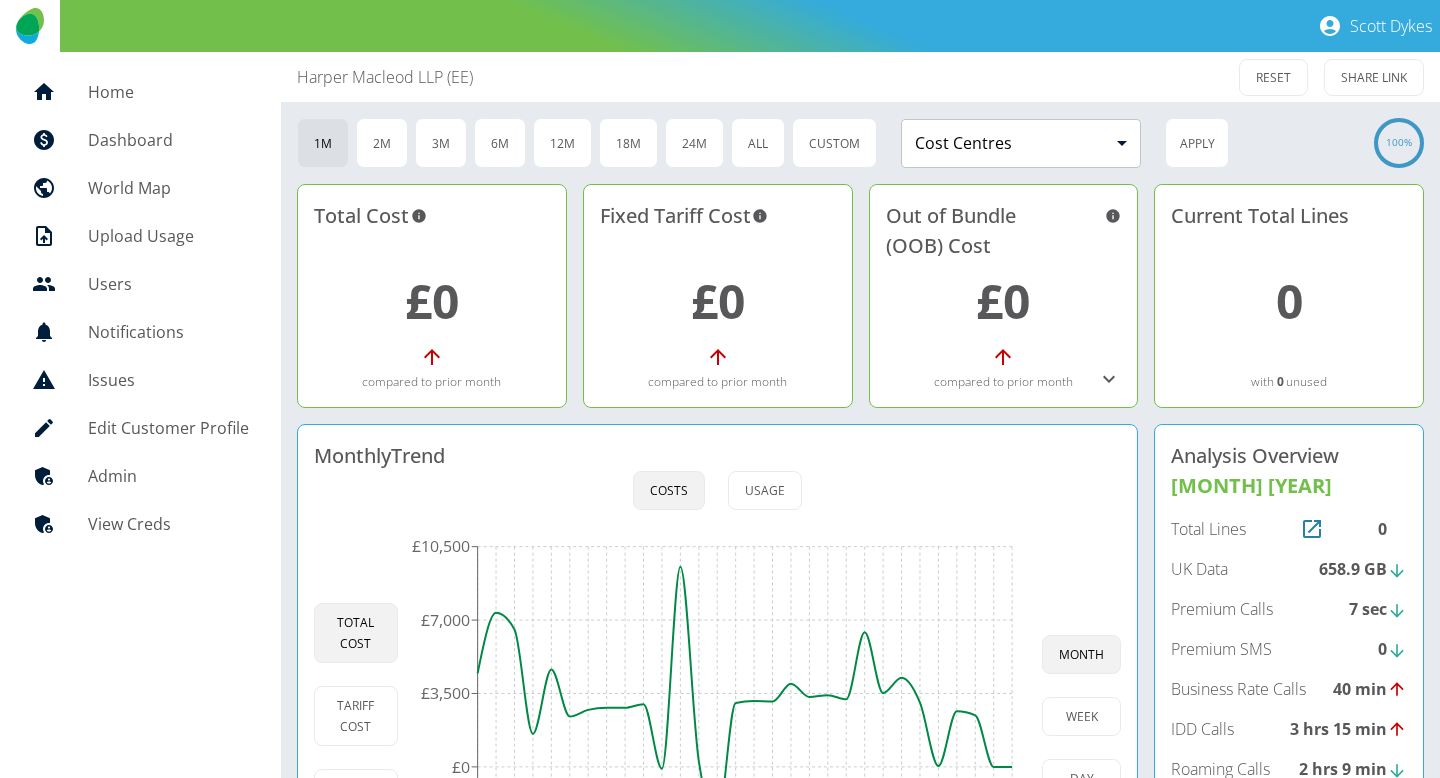 click on "View Creds" at bounding box center [168, 524] 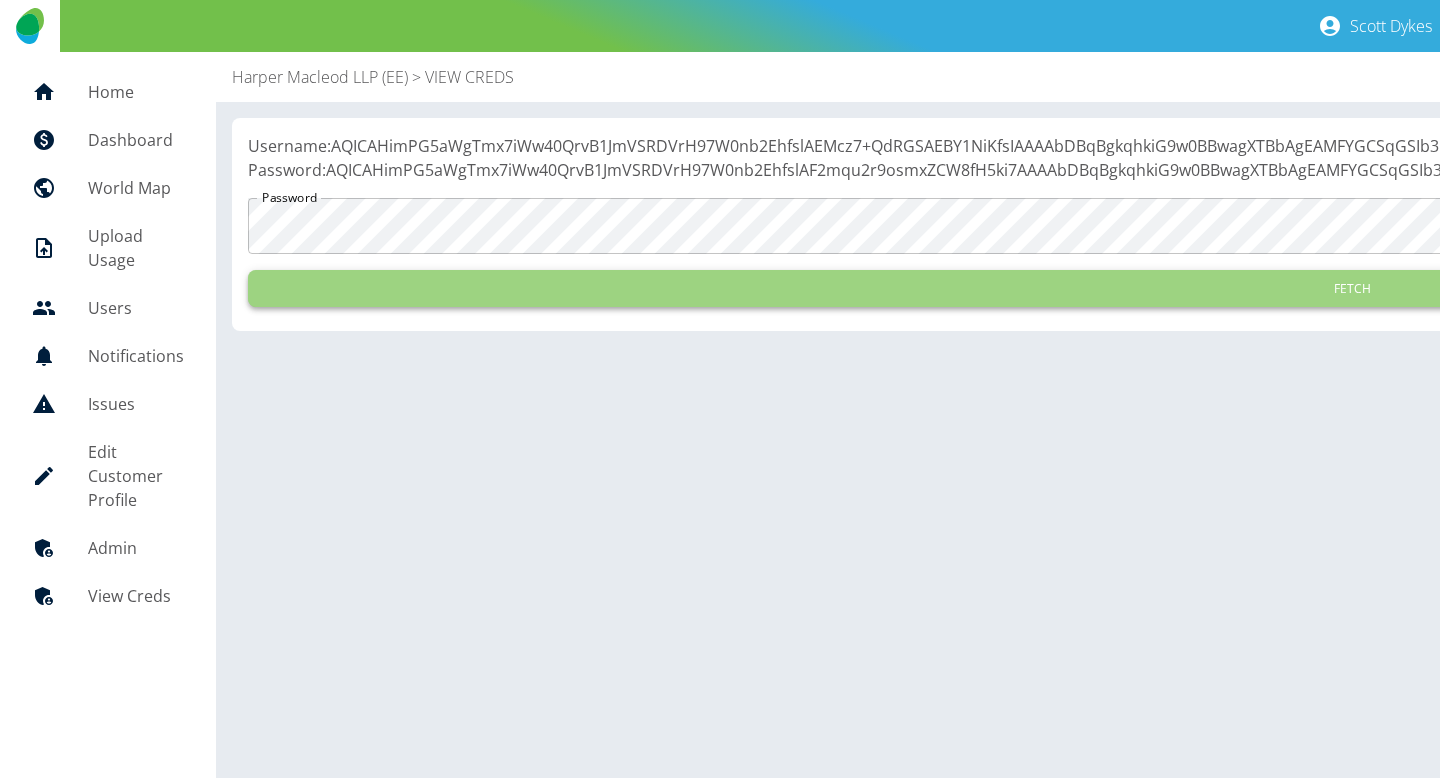 click on "Fetch" at bounding box center [1352, 288] 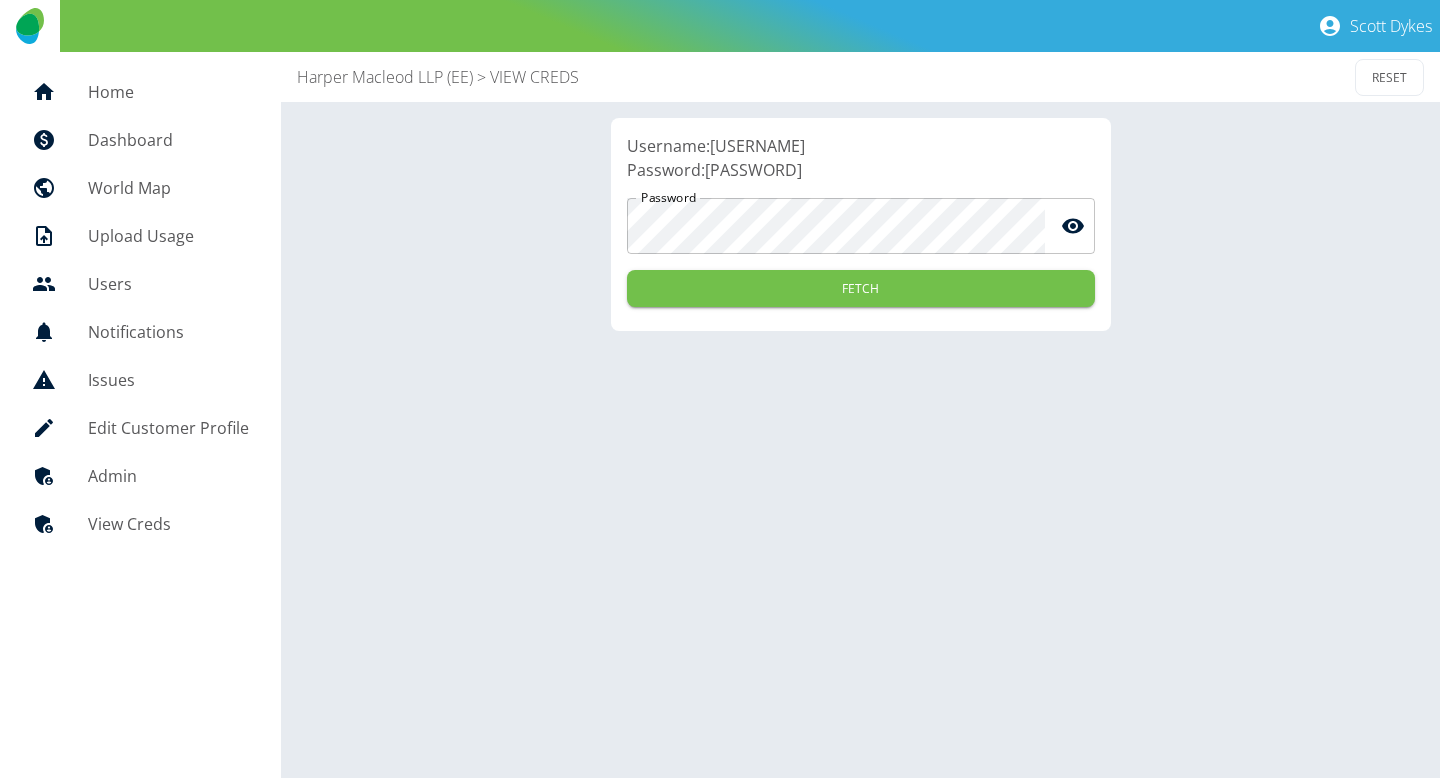 click on "Username:  jcruickshank21" at bounding box center (861, 146) 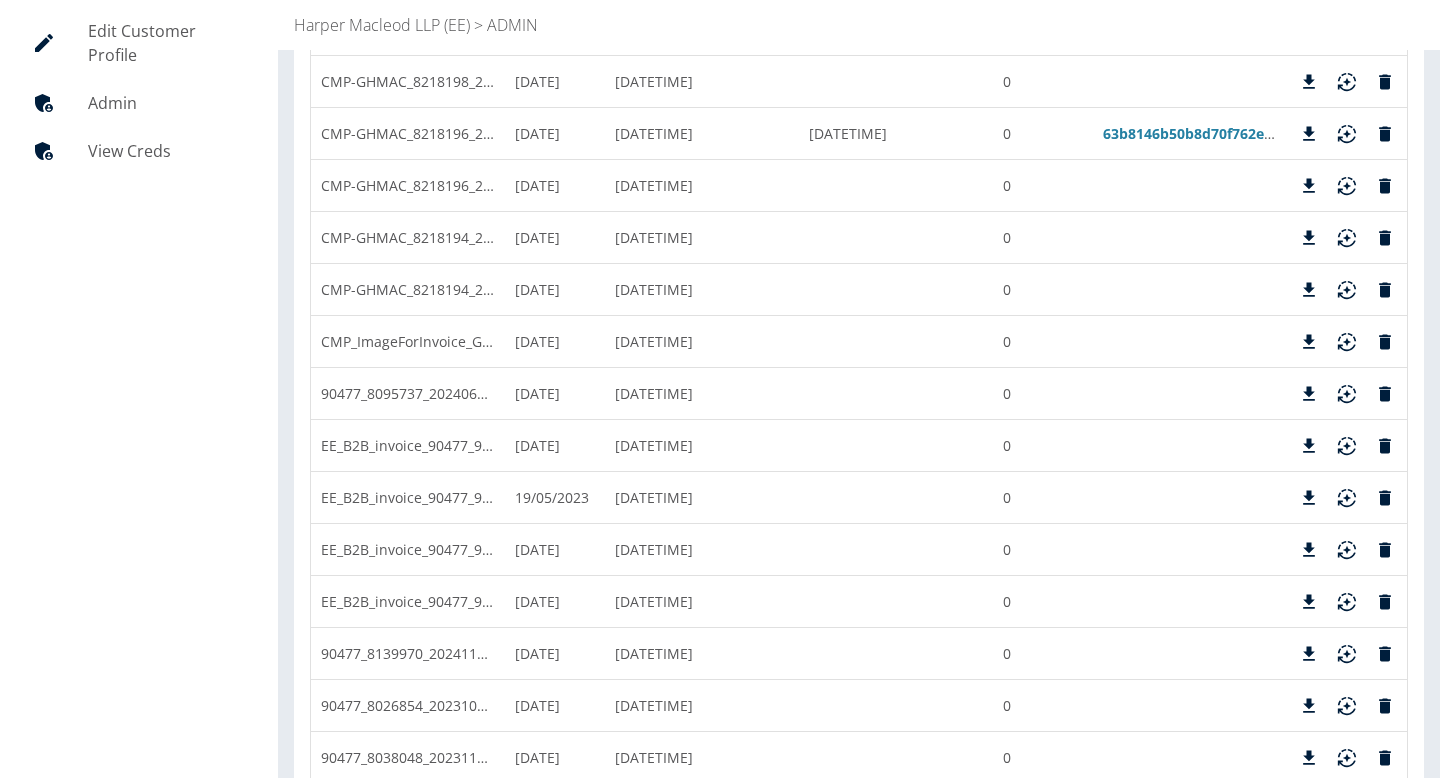 scroll, scrollTop: 0, scrollLeft: 0, axis: both 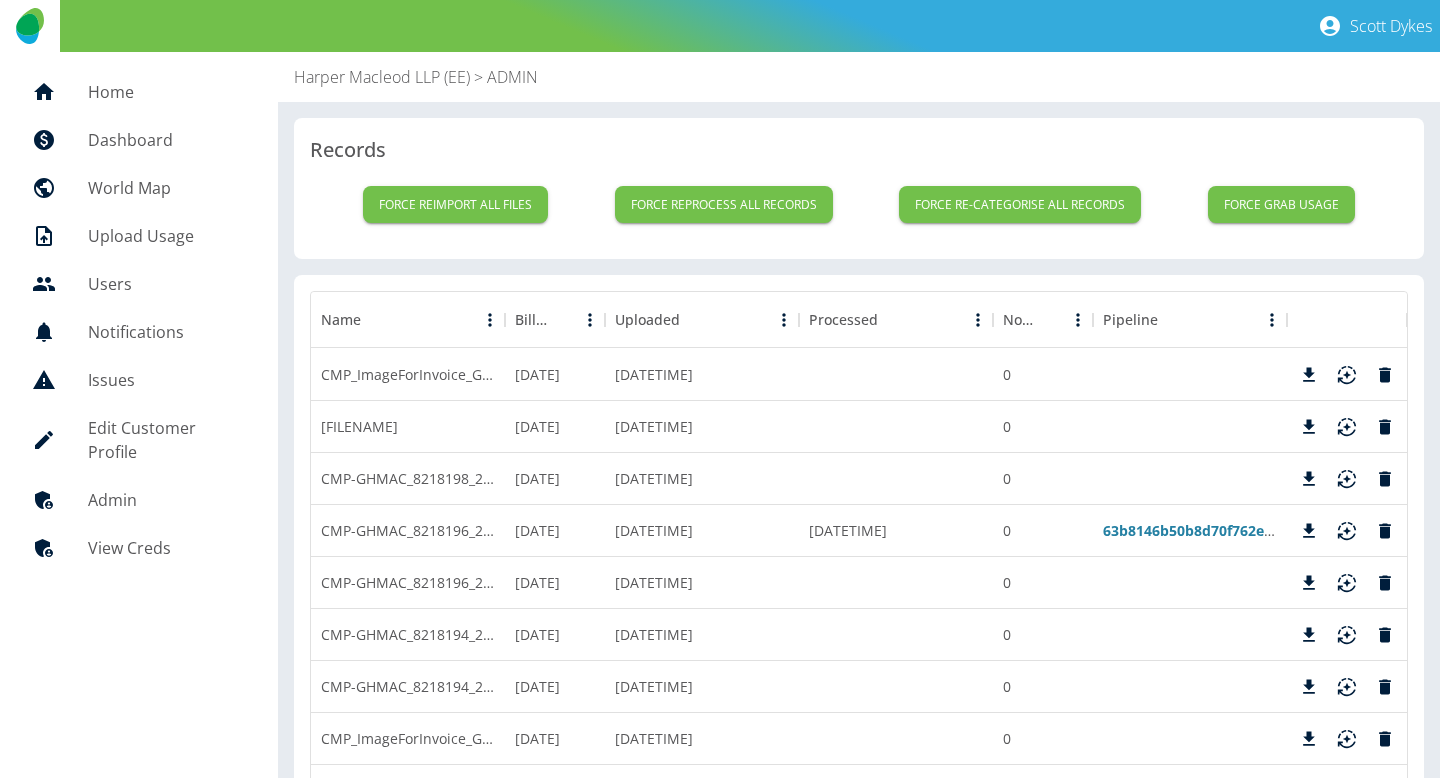 click on "Home" at bounding box center [139, 92] 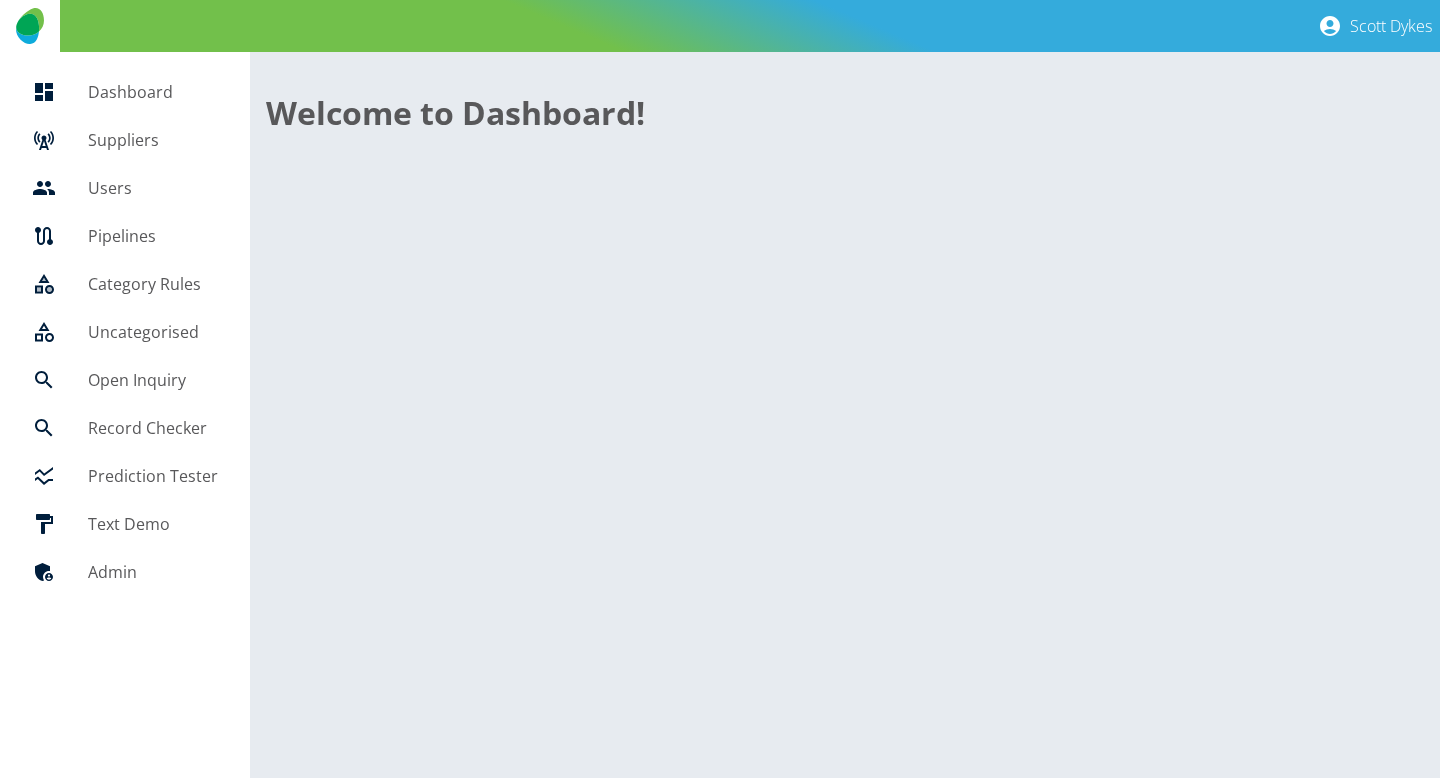 click on "Suppliers" at bounding box center (153, 140) 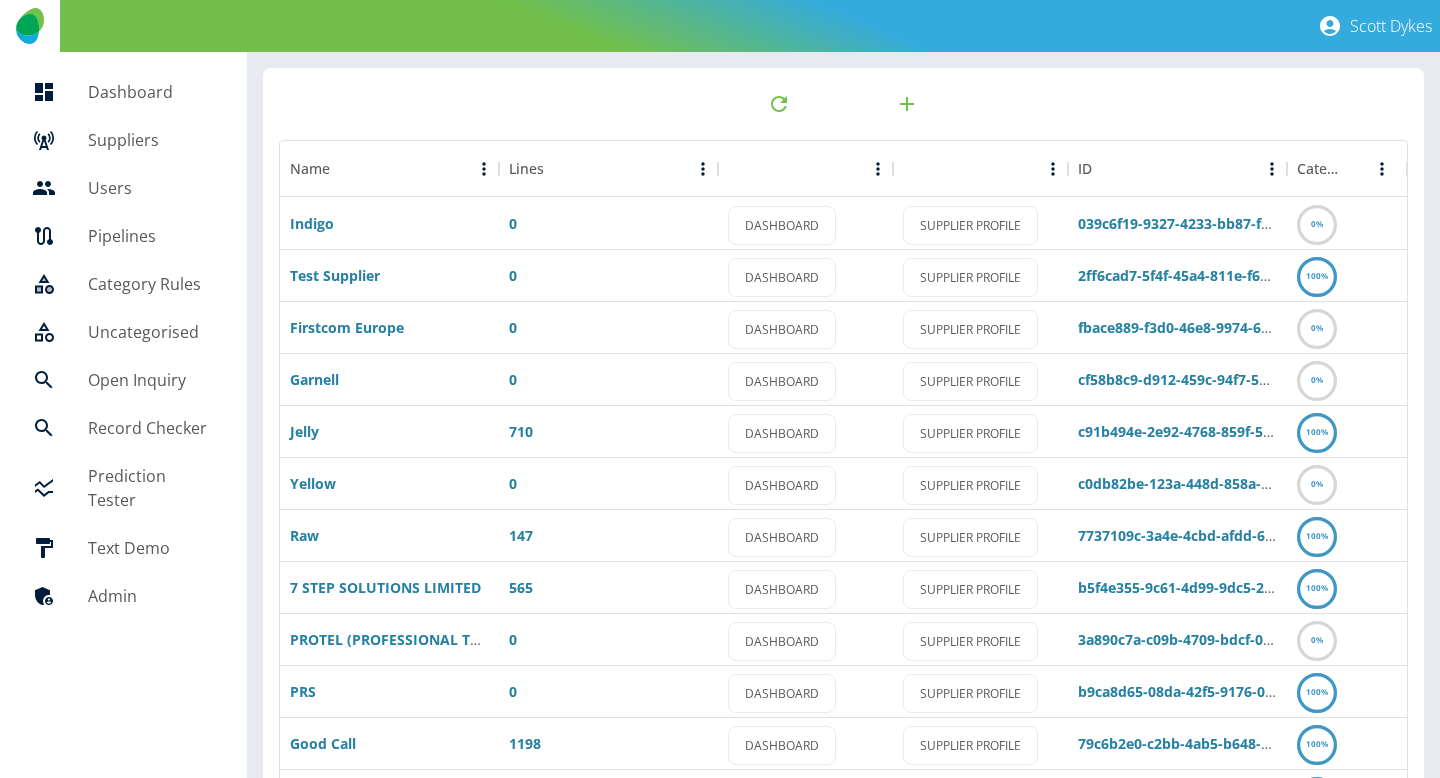 scroll, scrollTop: 285, scrollLeft: 0, axis: vertical 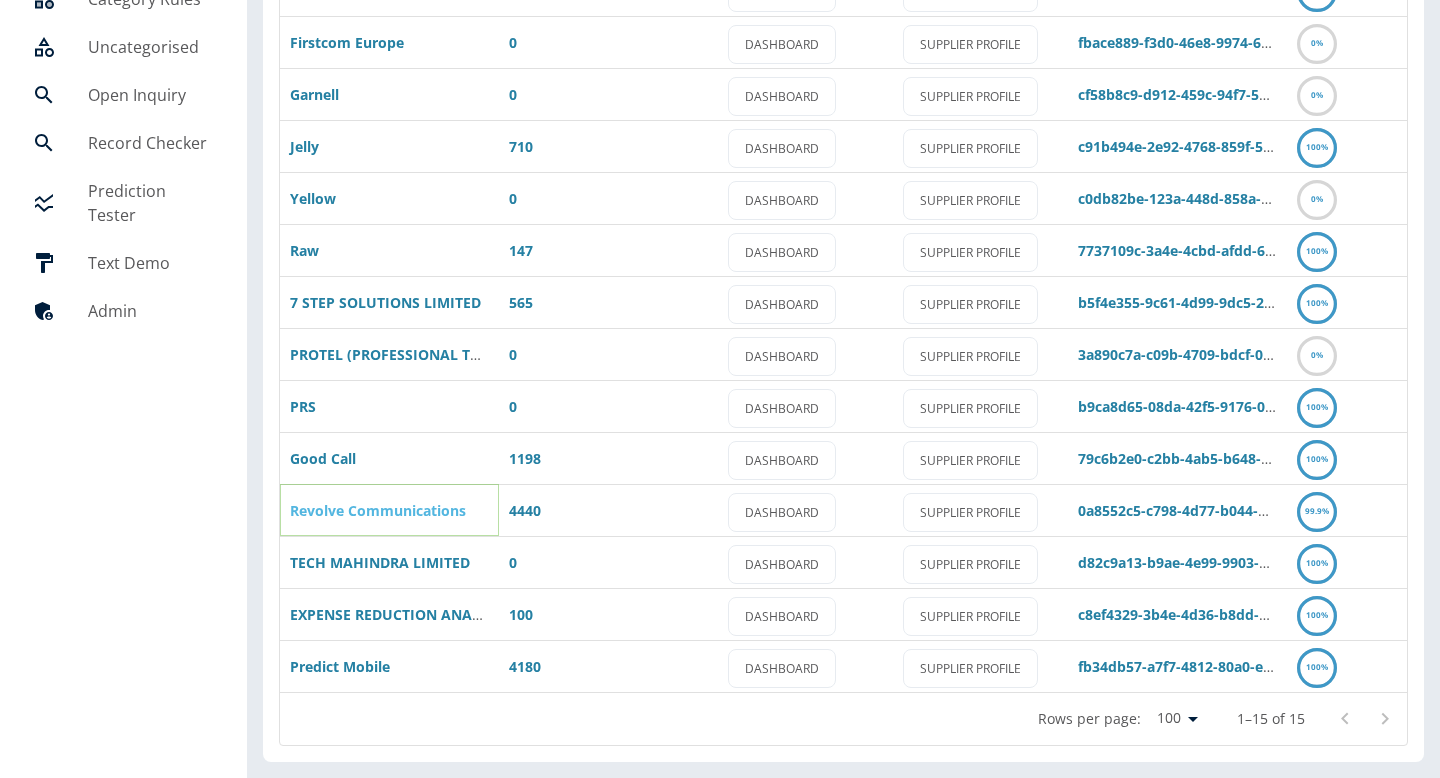 click on "Revolve Communications" at bounding box center (378, 510) 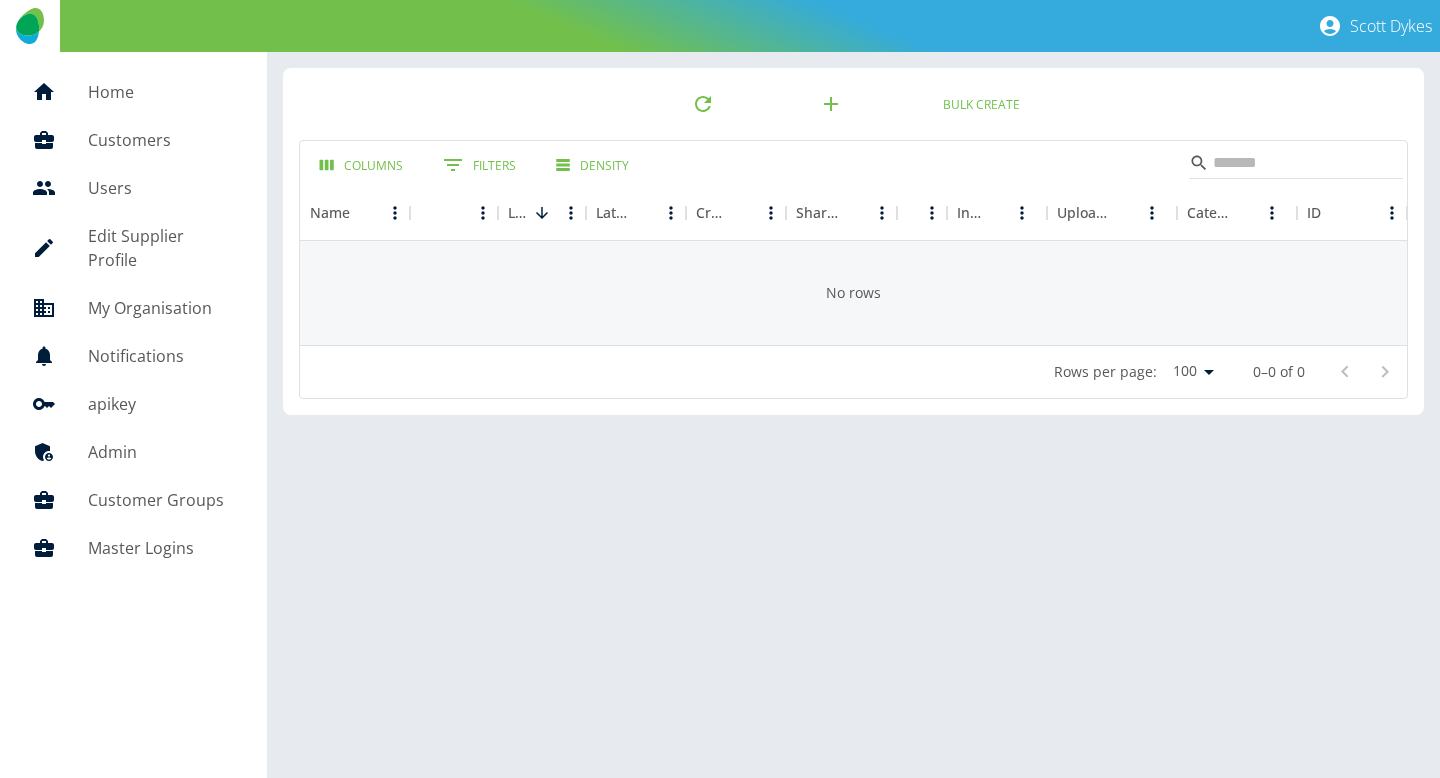 scroll, scrollTop: 0, scrollLeft: 0, axis: both 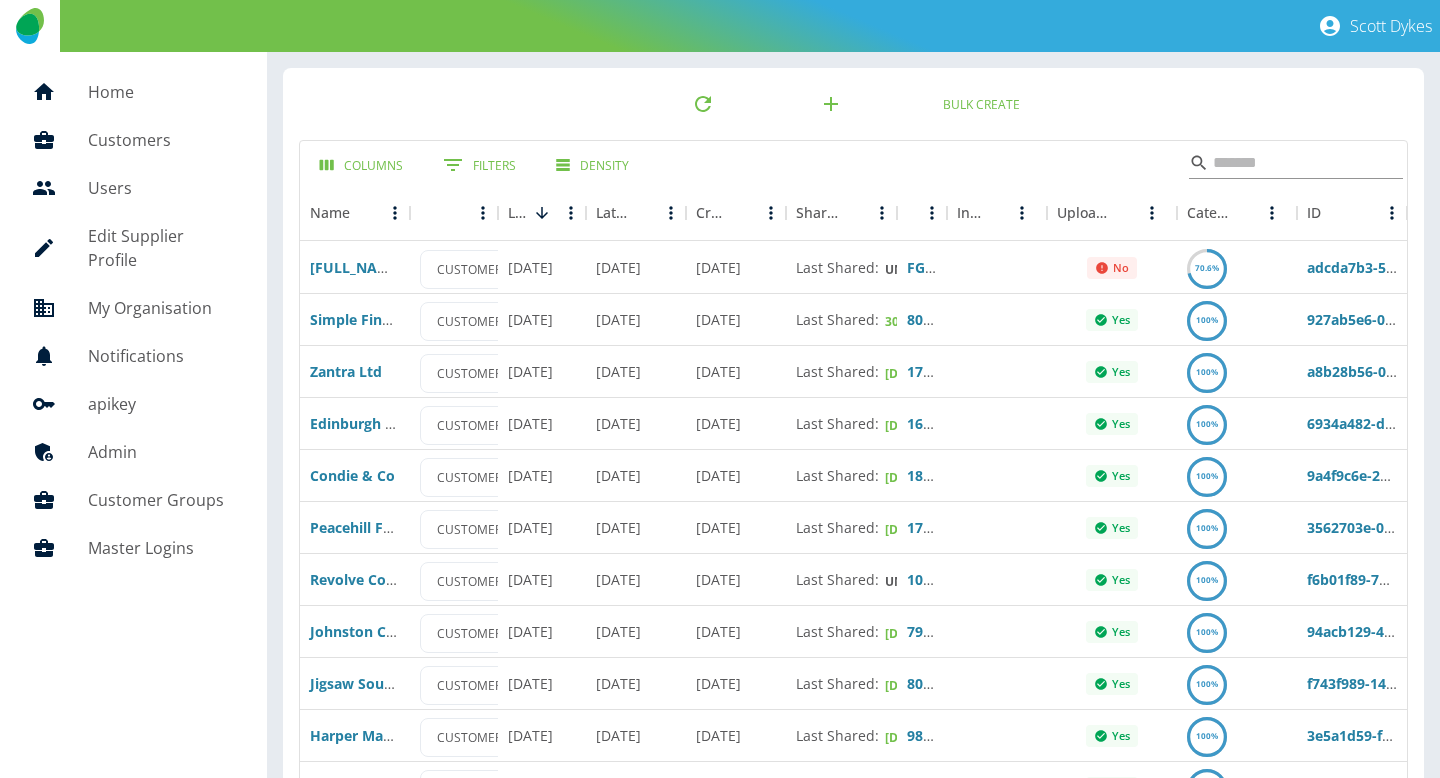 click at bounding box center [1293, 163] 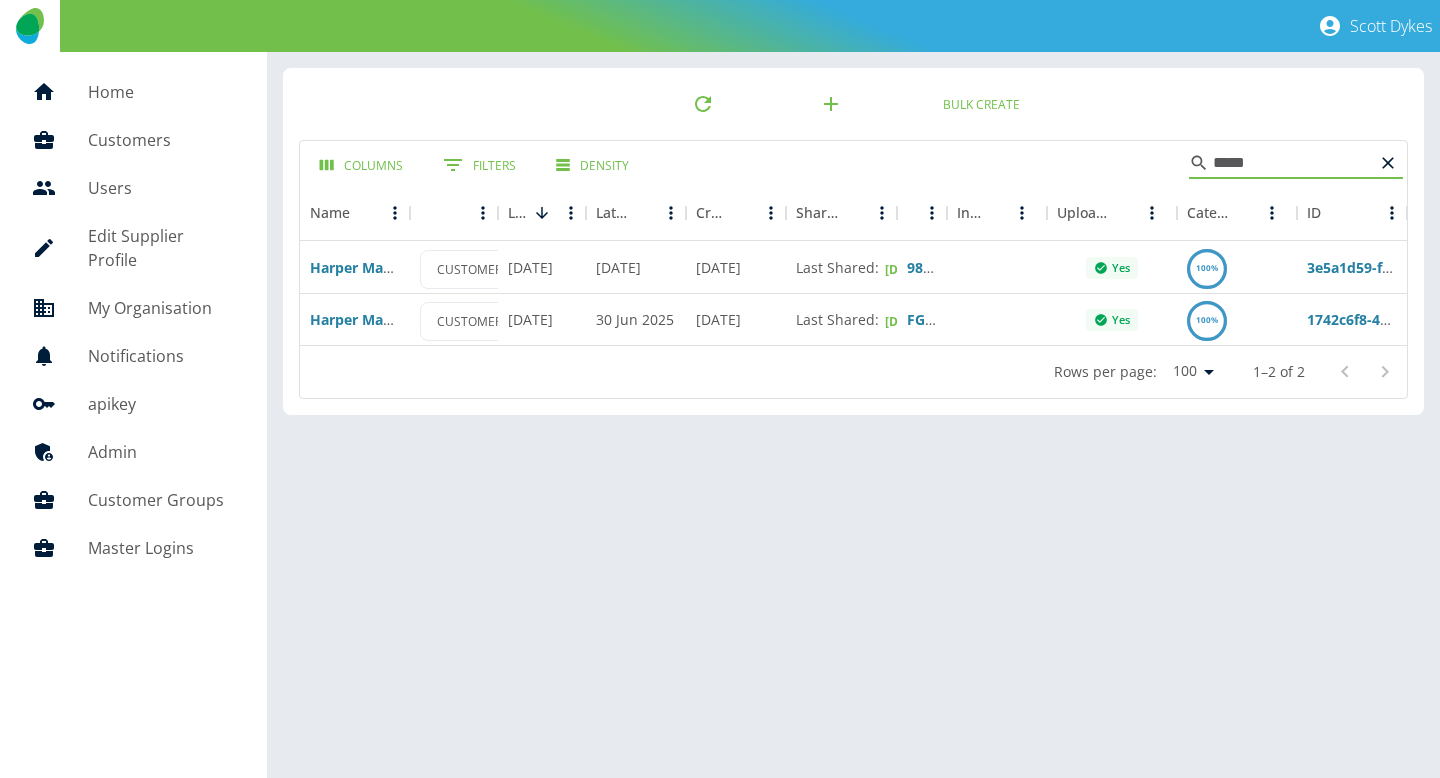 type on "*****" 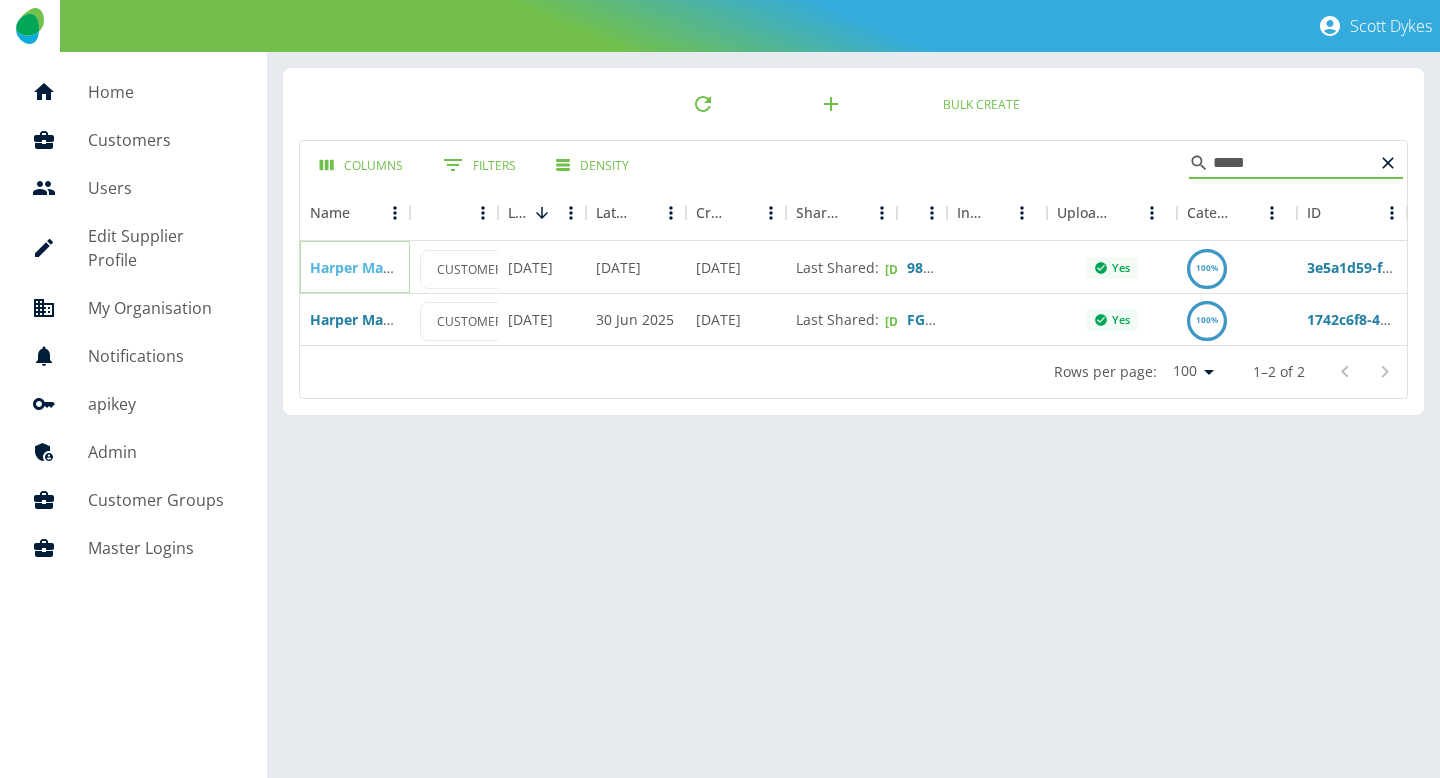 click on "Harper Macleod LLP (EE)" at bounding box center (394, 267) 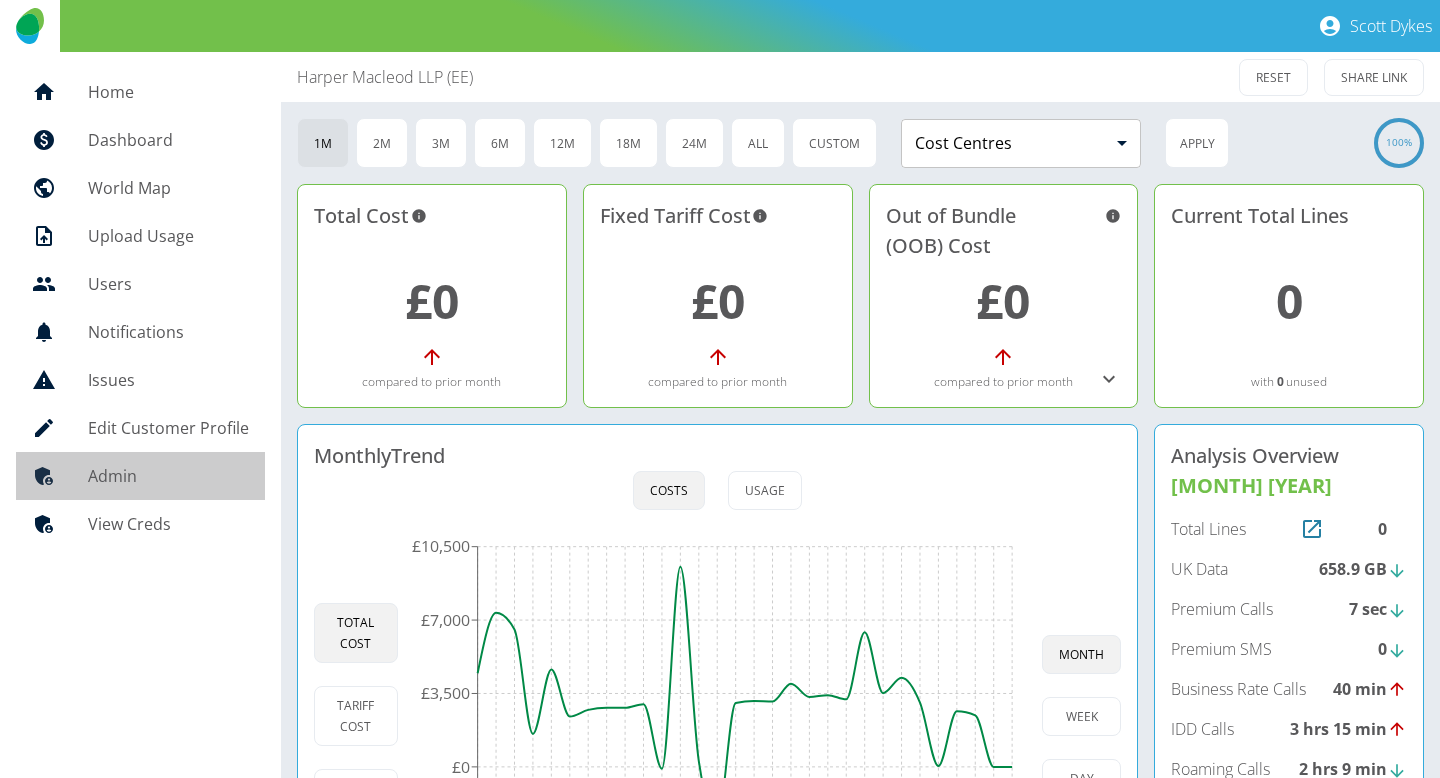 click on "Admin" at bounding box center (168, 476) 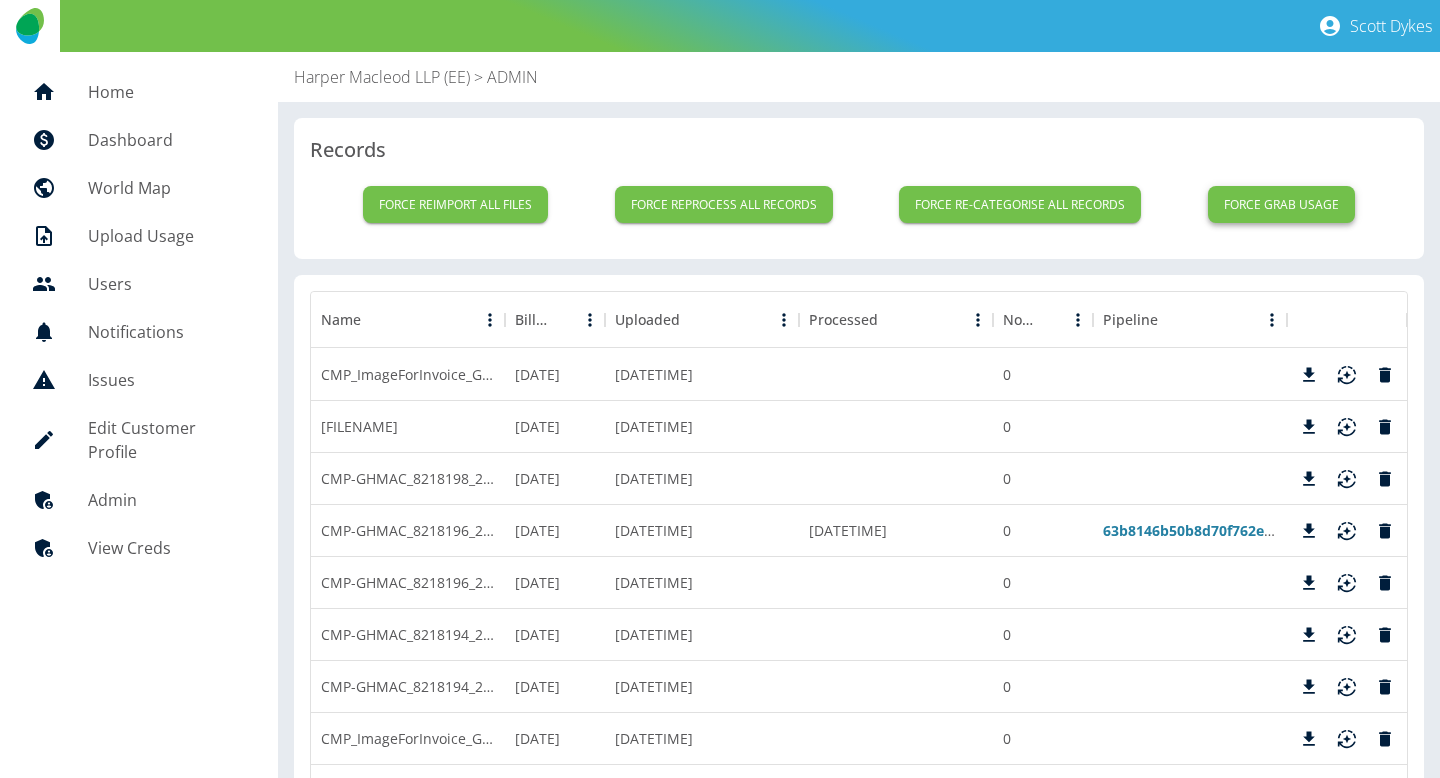 click on "Force grab usage" at bounding box center (1281, 204) 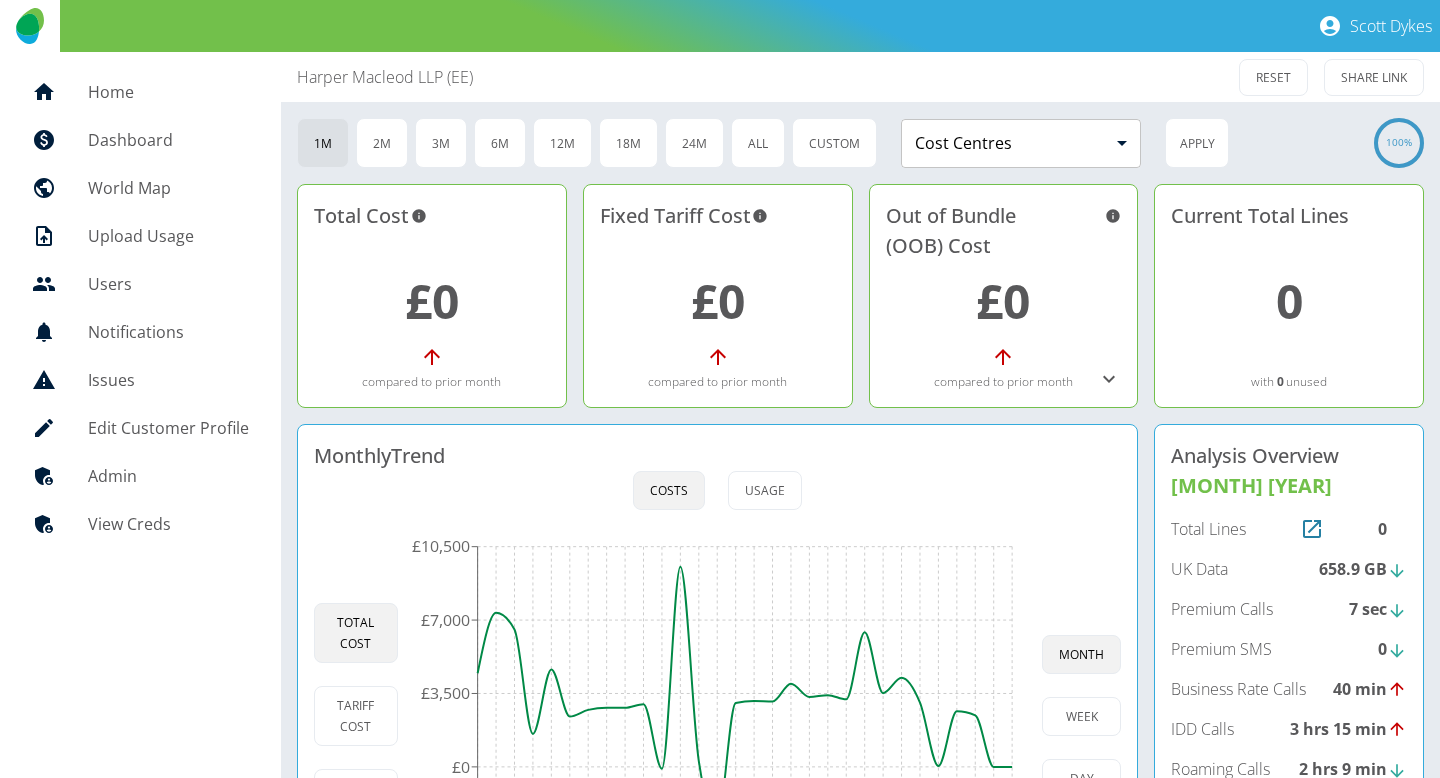 scroll, scrollTop: 209, scrollLeft: 0, axis: vertical 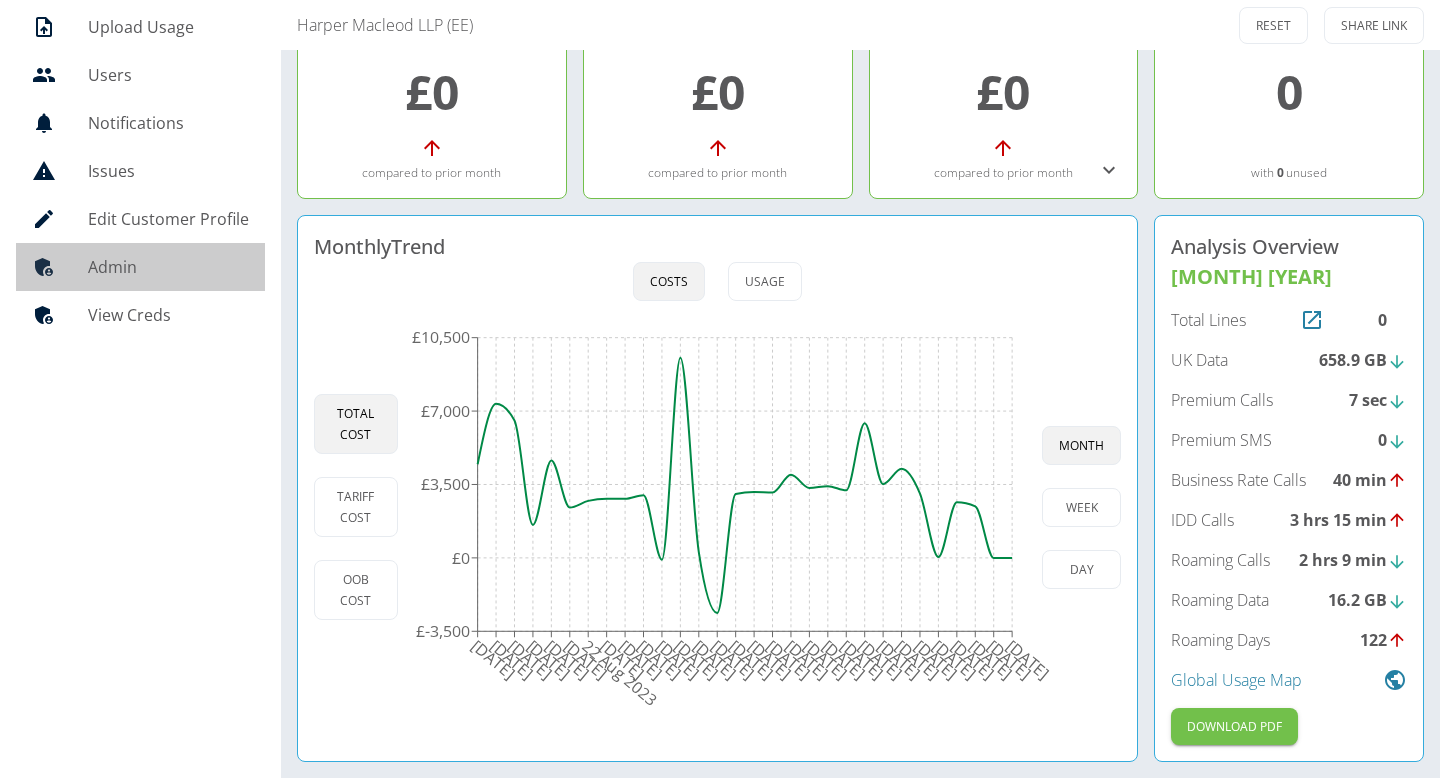 click on "Admin" at bounding box center (140, 267) 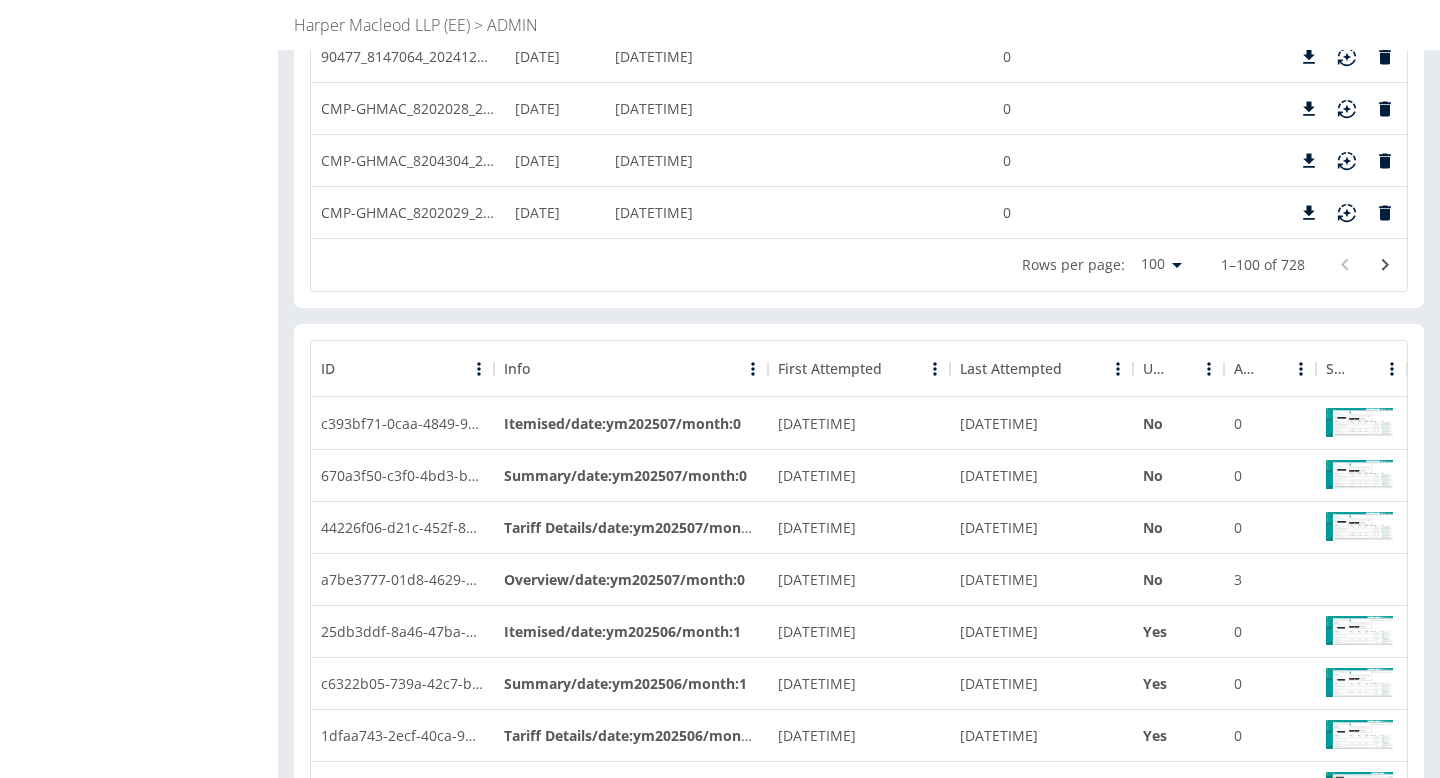 scroll, scrollTop: 5312, scrollLeft: 0, axis: vertical 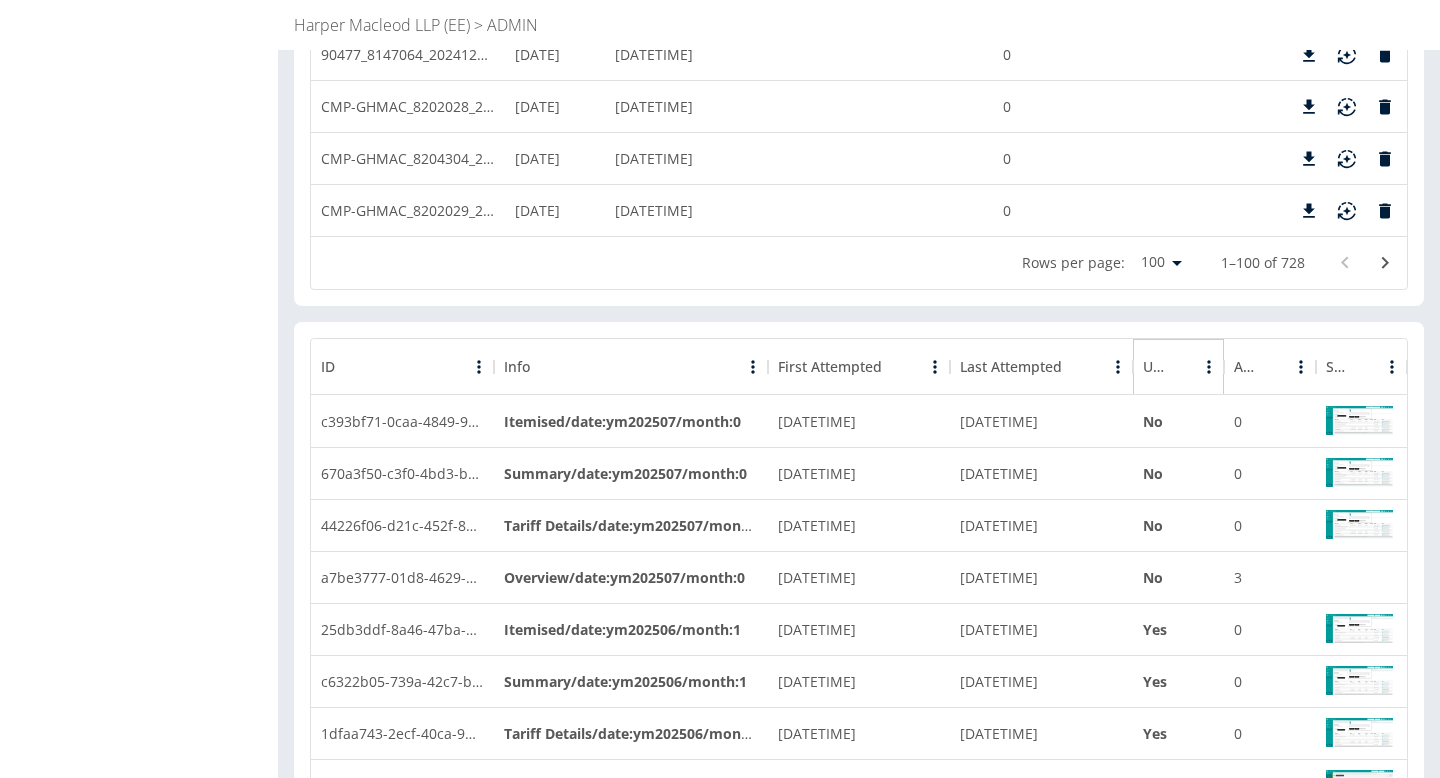 click 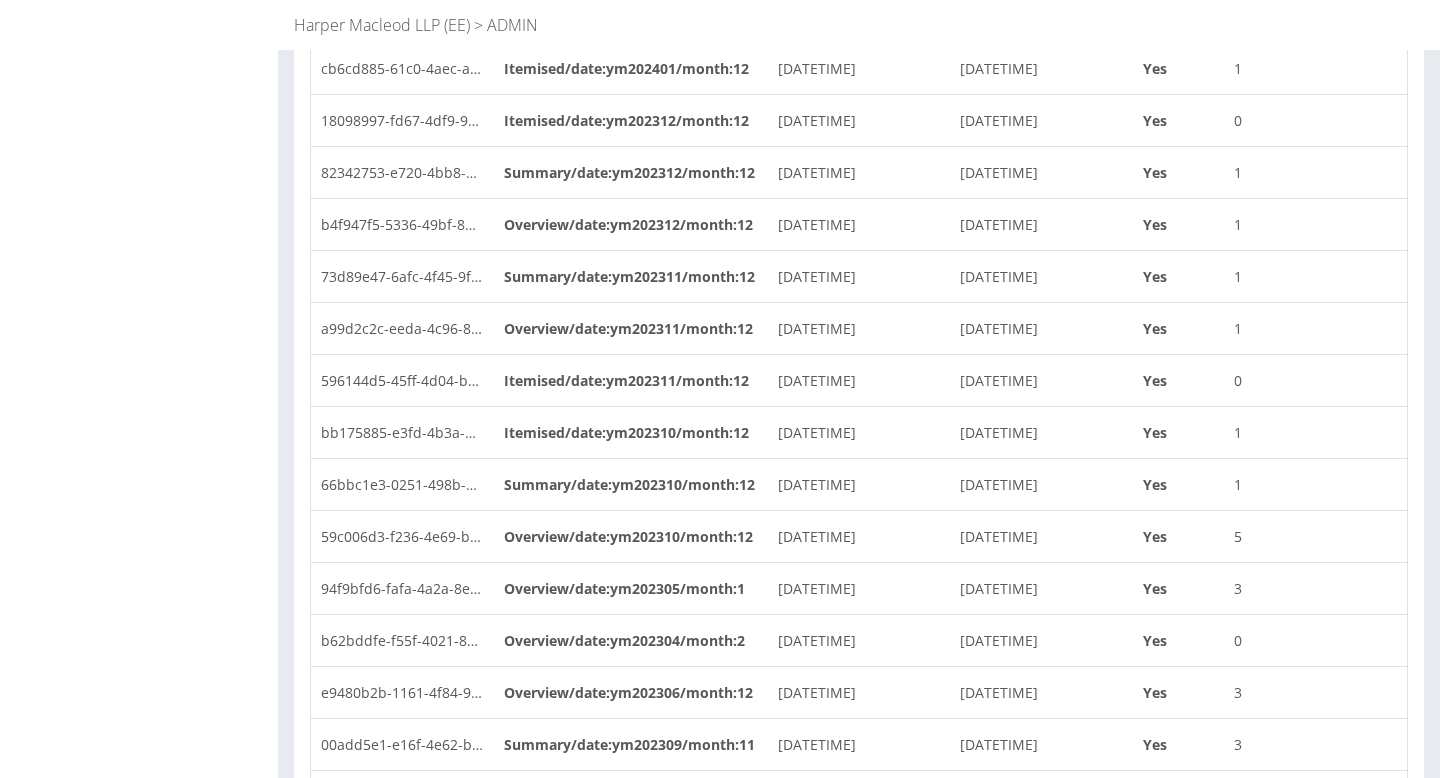 scroll, scrollTop: 10205, scrollLeft: 0, axis: vertical 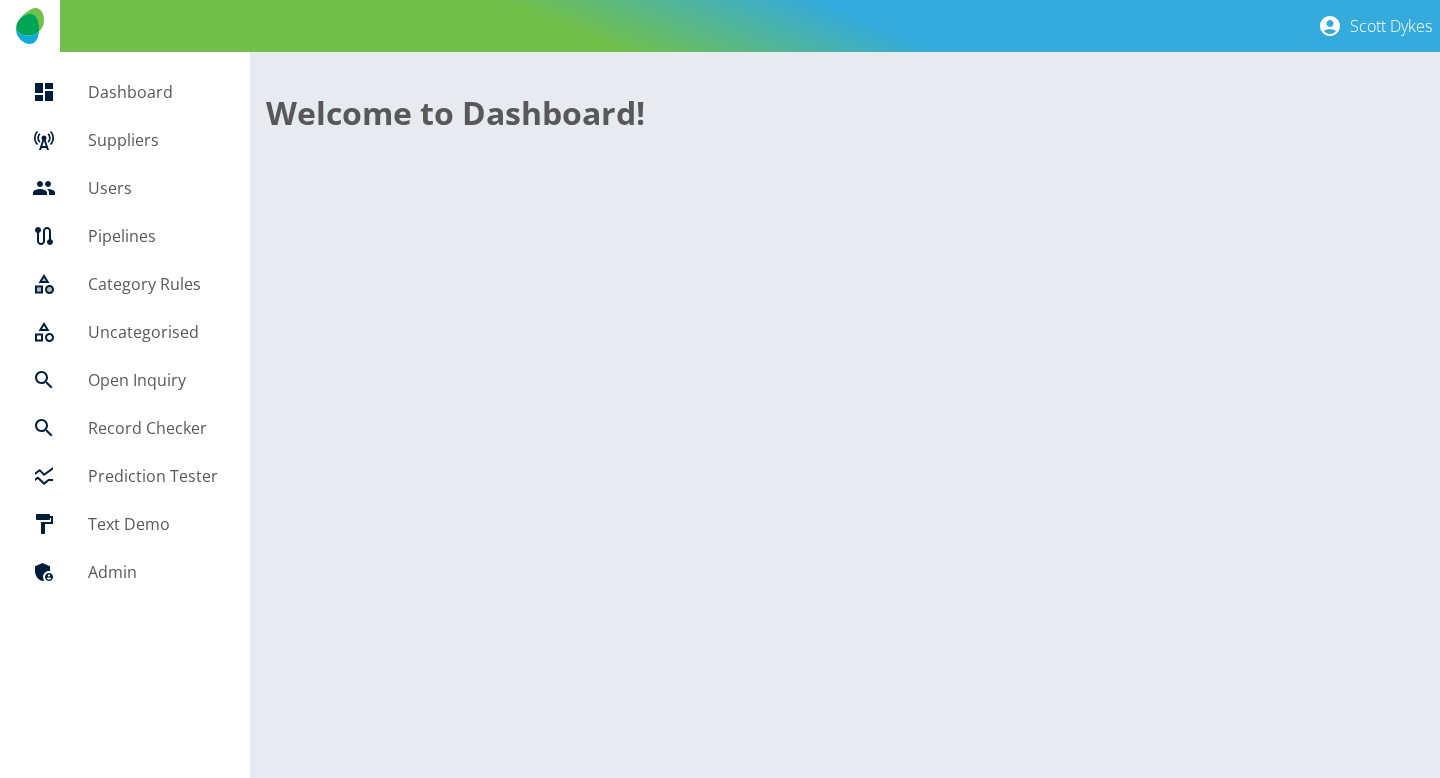 click on "Open Inquiry" at bounding box center [153, 380] 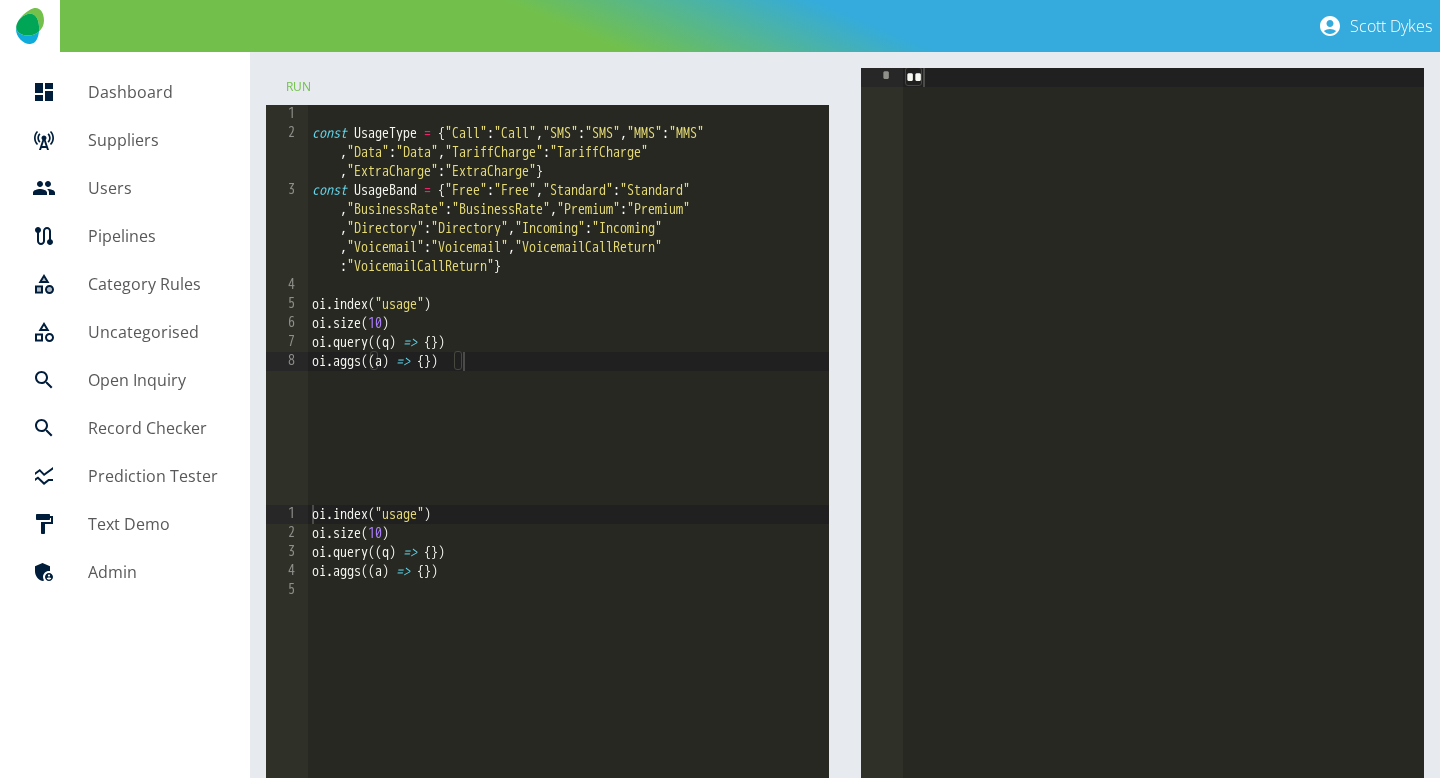 click on "const   UsageType   =   { "Call" : "Call" , "SMS" : "SMS" , "MMS" : "MMS"      , "Data" : "Data" , "TariffCharge" : "TariffCharge"      , "ExtraCharge" : "ExtraCharge" }        const   UsageBand   =   { "Free" : "Free" , "Standard" : "Standard"      , "BusinessRate" : "BusinessRate" , "Premium" : "Premium"      , "Directory" : "Directory" , "Incoming" : "Incoming"      , "Voicemail" : "Voicemail" , "VoicemailCallReturn"      : "VoicemailCallReturn" }      oi . index ( "usage" ) oi . size ( 10 ) oi . query (( q )   =>   { }) oi . aggs (( a )   =>   { })" at bounding box center (569, 324) 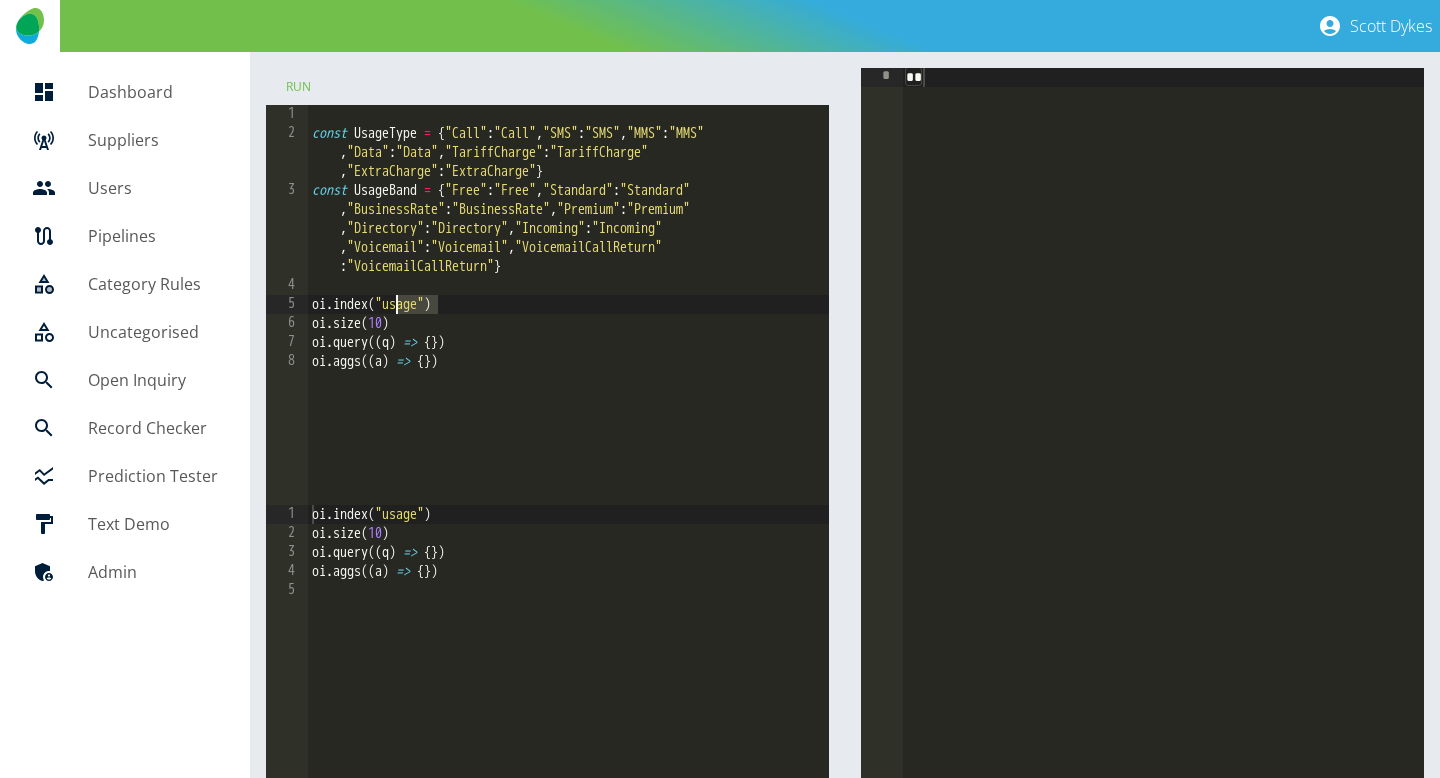 click on "const   UsageType   =   { "Call" : "Call" , "SMS" : "SMS" , "MMS" : "MMS"      , "Data" : "Data" , "TariffCharge" : "TariffCharge"      , "ExtraCharge" : "ExtraCharge" }        const   UsageBand   =   { "Free" : "Free" , "Standard" : "Standard"      , "BusinessRate" : "BusinessRate" , "Premium" : "Premium"      , "Directory" : "Directory" , "Incoming" : "Incoming"      , "Voicemail" : "Voicemail" , "VoicemailCallReturn"      : "VoicemailCallReturn" }      oi . index ( "usage" ) oi . size ( 10 ) oi . query (( q )   =>   { }) oi . aggs (( a )   =>   { })" at bounding box center [569, 324] 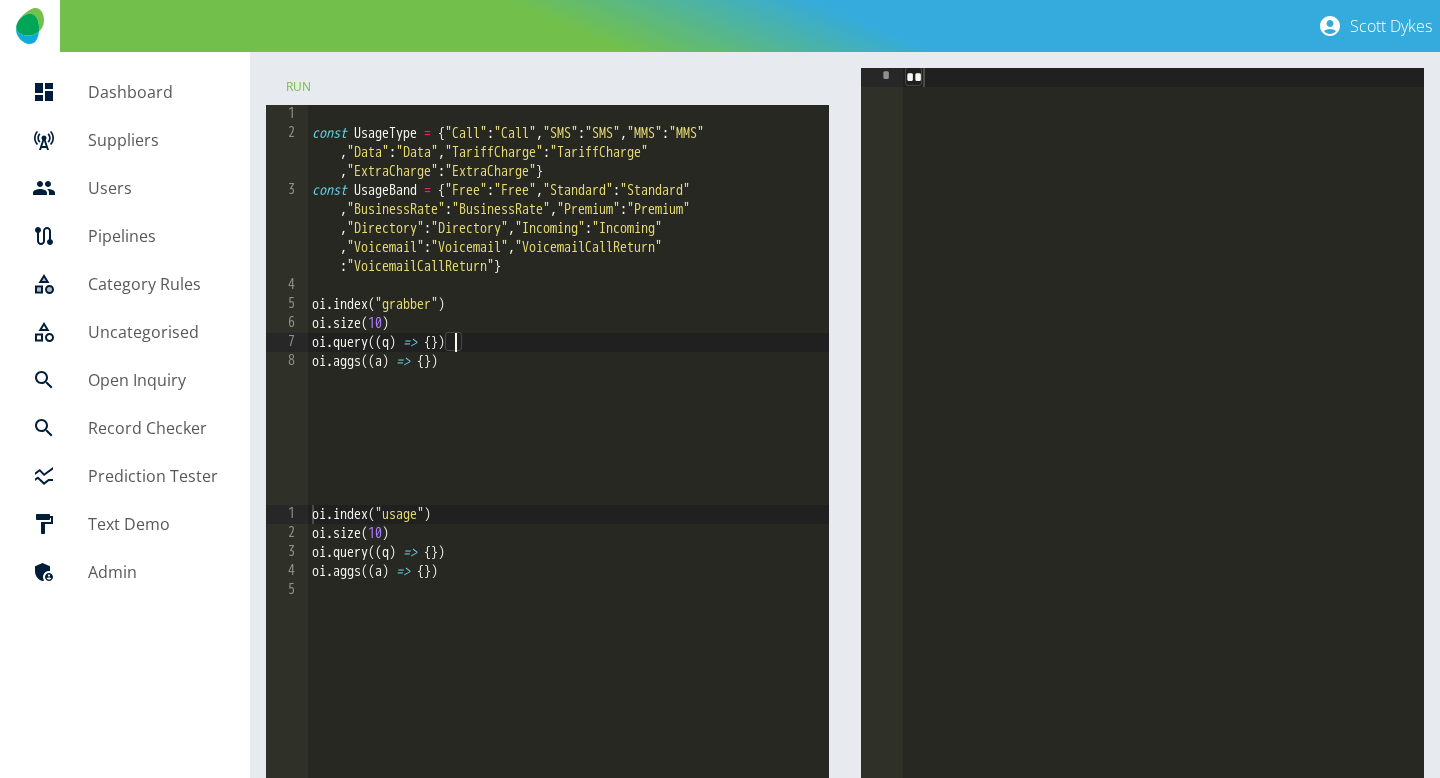 click on "const   UsageType   =   { "Call" : "Call" , "SMS" : "SMS" , "MMS" : "MMS"      , "Data" : "Data" , "TariffCharge" : "TariffCharge"      , "ExtraCharge" : "ExtraCharge" }        const   UsageBand   =   { "Free" : "Free" , "Standard" : "Standard"      , "BusinessRate" : "BusinessRate" , "Premium" : "Premium"      , "Directory" : "Directory" , "Incoming" : "Incoming"      , "Voicemail" : "Voicemail" , "VoicemailCallReturn"      : "VoicemailCallReturn" }      oi . index ( "grabber" ) oi . size ( 10 ) oi . query (( q )   =>   { }) oi . aggs (( a )   =>   { })" at bounding box center [569, 324] 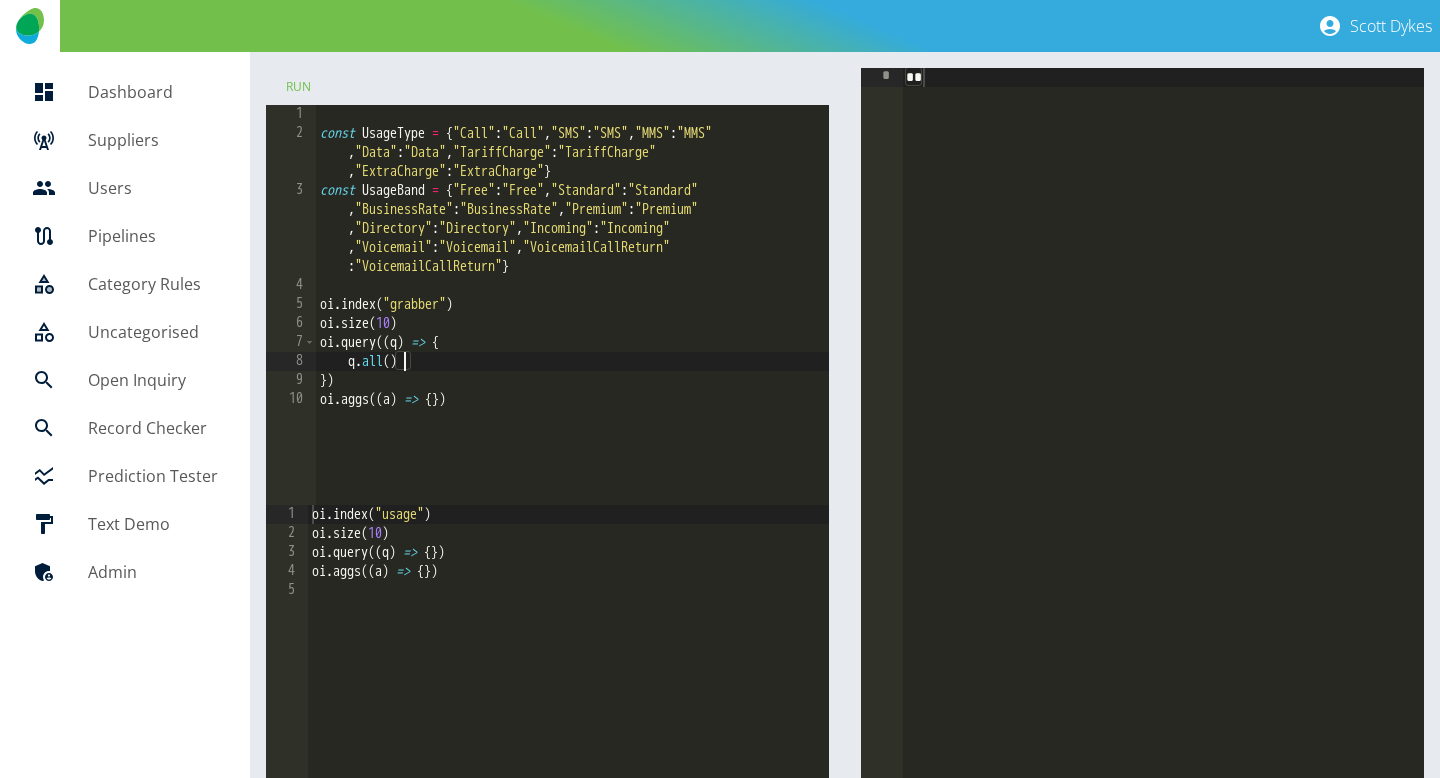 type on "*******" 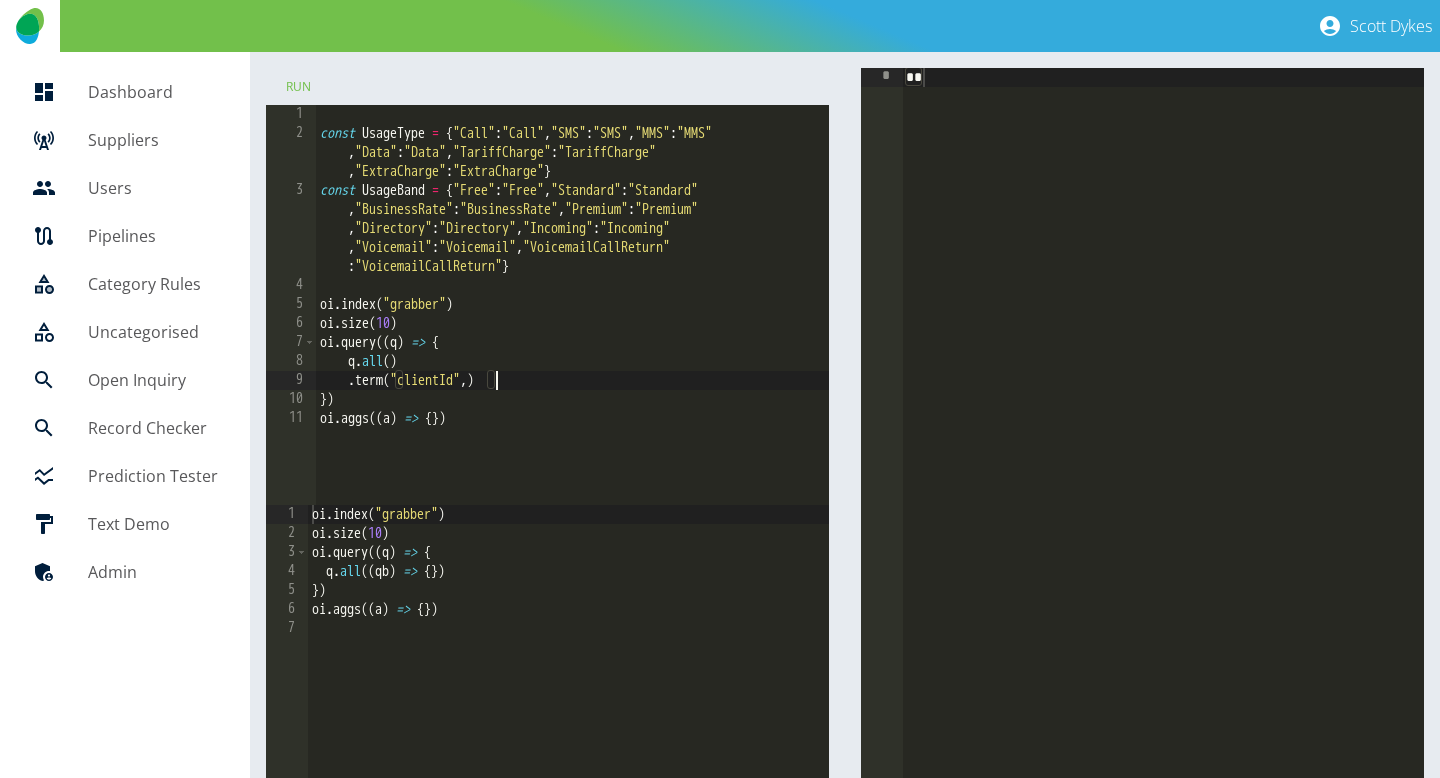 scroll, scrollTop: 0, scrollLeft: 13, axis: horizontal 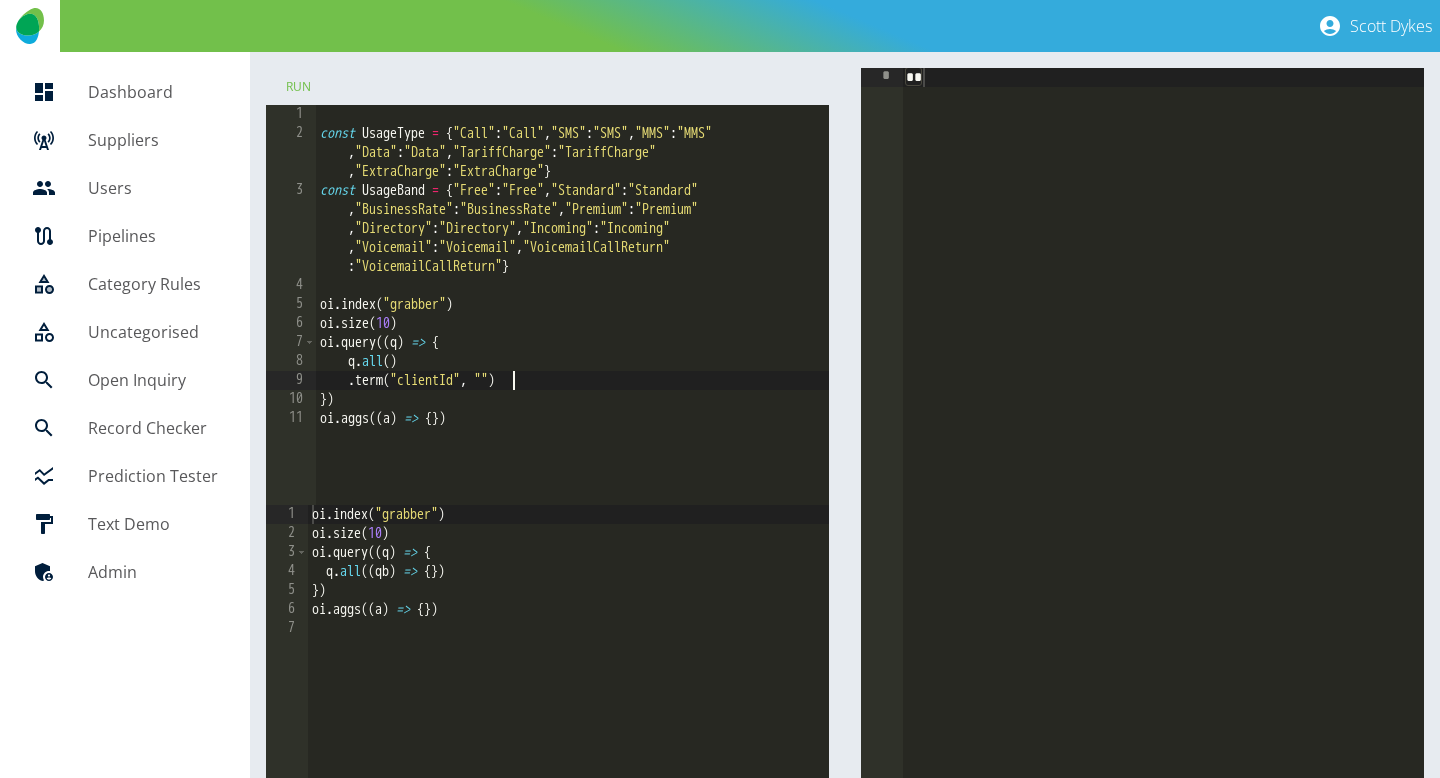 paste on "**********" 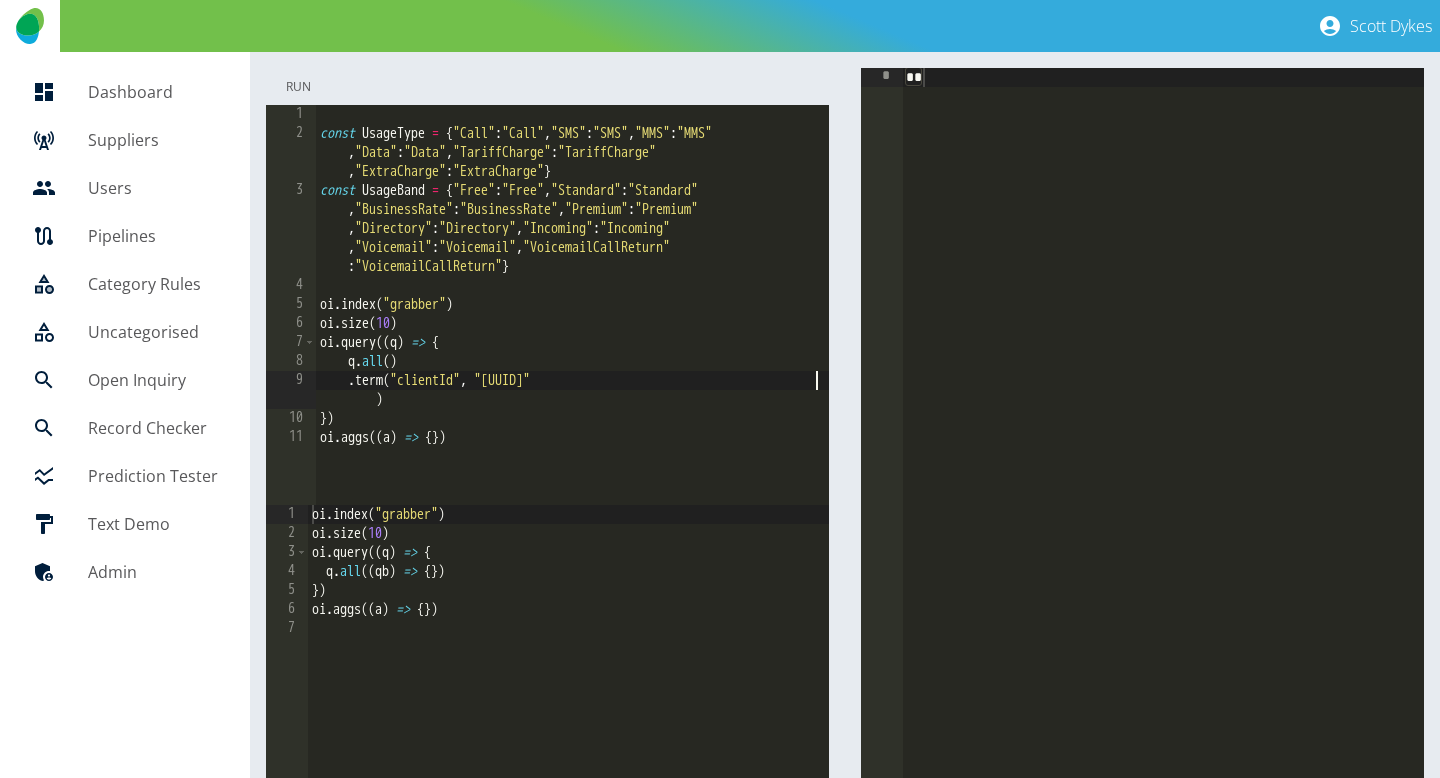 type on "**********" 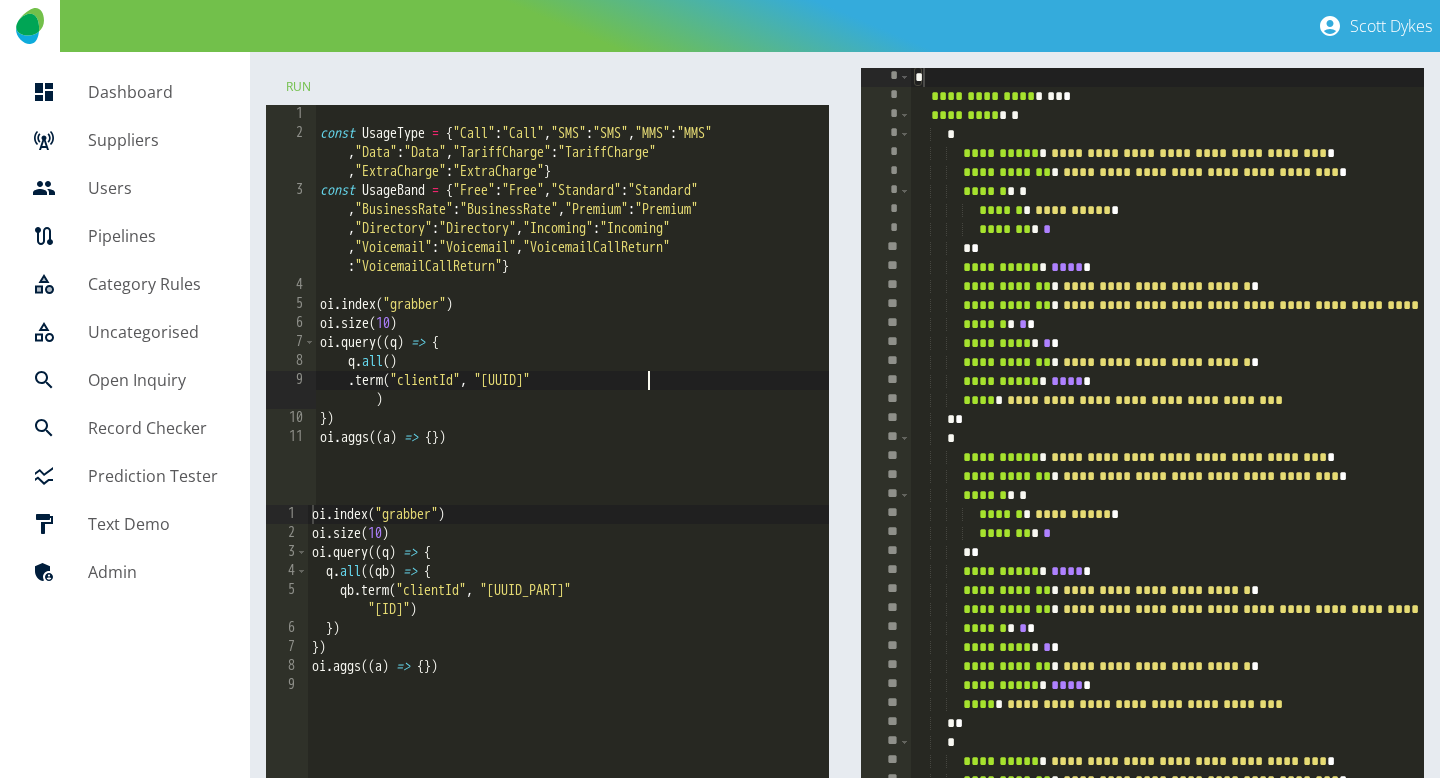 click on "const   UsageType   =   { "Call" : "Call" , "SMS" : "SMS" , "MMS" : "MMS"      , "Data" : "Data" , "TariffCharge" : "TariffCharge"      , "ExtraCharge" : "ExtraCharge" }        const   UsageBand   =   { "Free" : "Free" , "Standard" : "Standard"      , "BusinessRate" : "BusinessRate" , "Premium" : "Premium"      , "Directory" : "Directory" , "Incoming" : "Incoming"      , "Voicemail" : "Voicemail" , "VoicemailCallReturn"      : "VoicemailCallReturn" }      oi . index ( "grabber" ) oi . size ( 10 ) oi . query (( q )   =>   {      q . all ( )      . term ( "clientId" ,   "[UUID]"          ) }) oi . aggs (( a )   =>   { })" at bounding box center [573, 324] 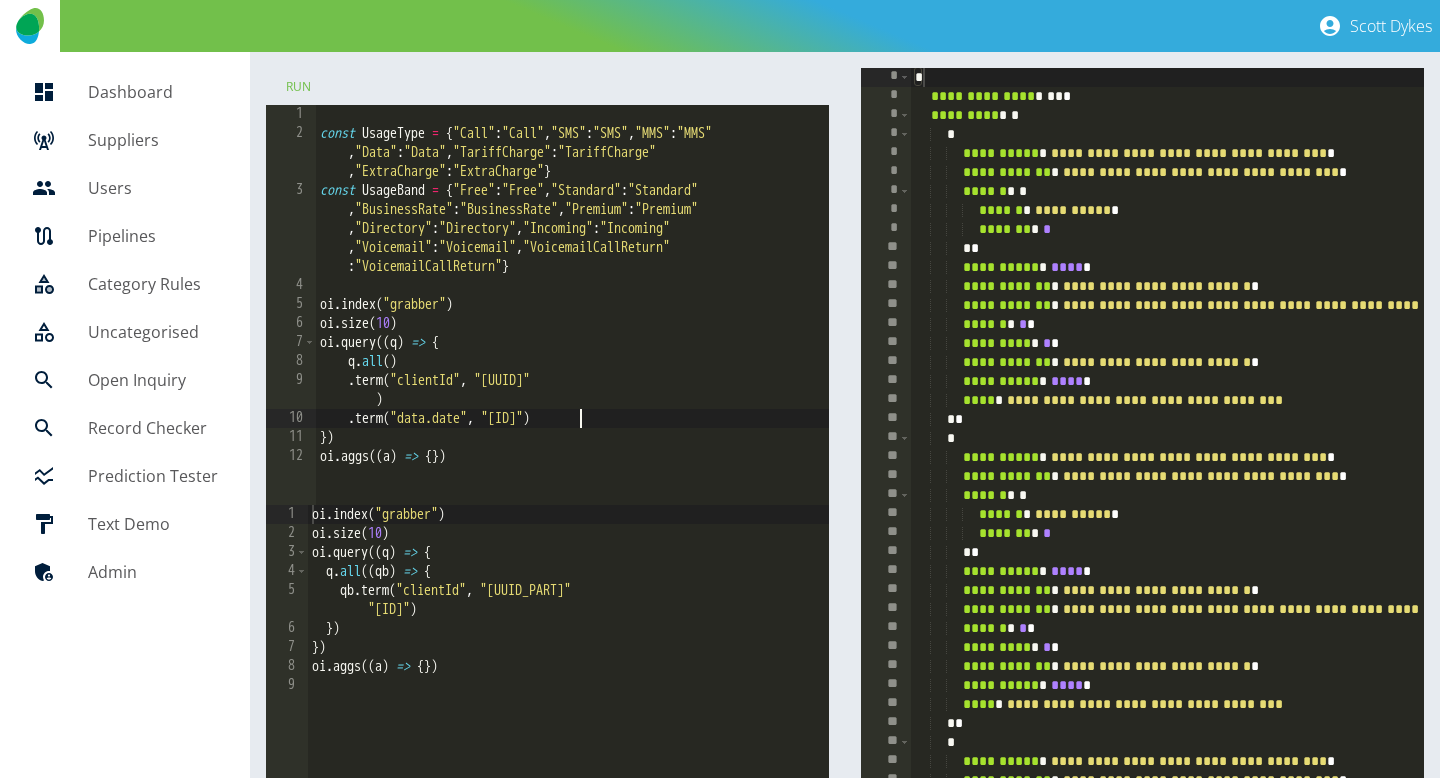 scroll, scrollTop: 0, scrollLeft: 19, axis: horizontal 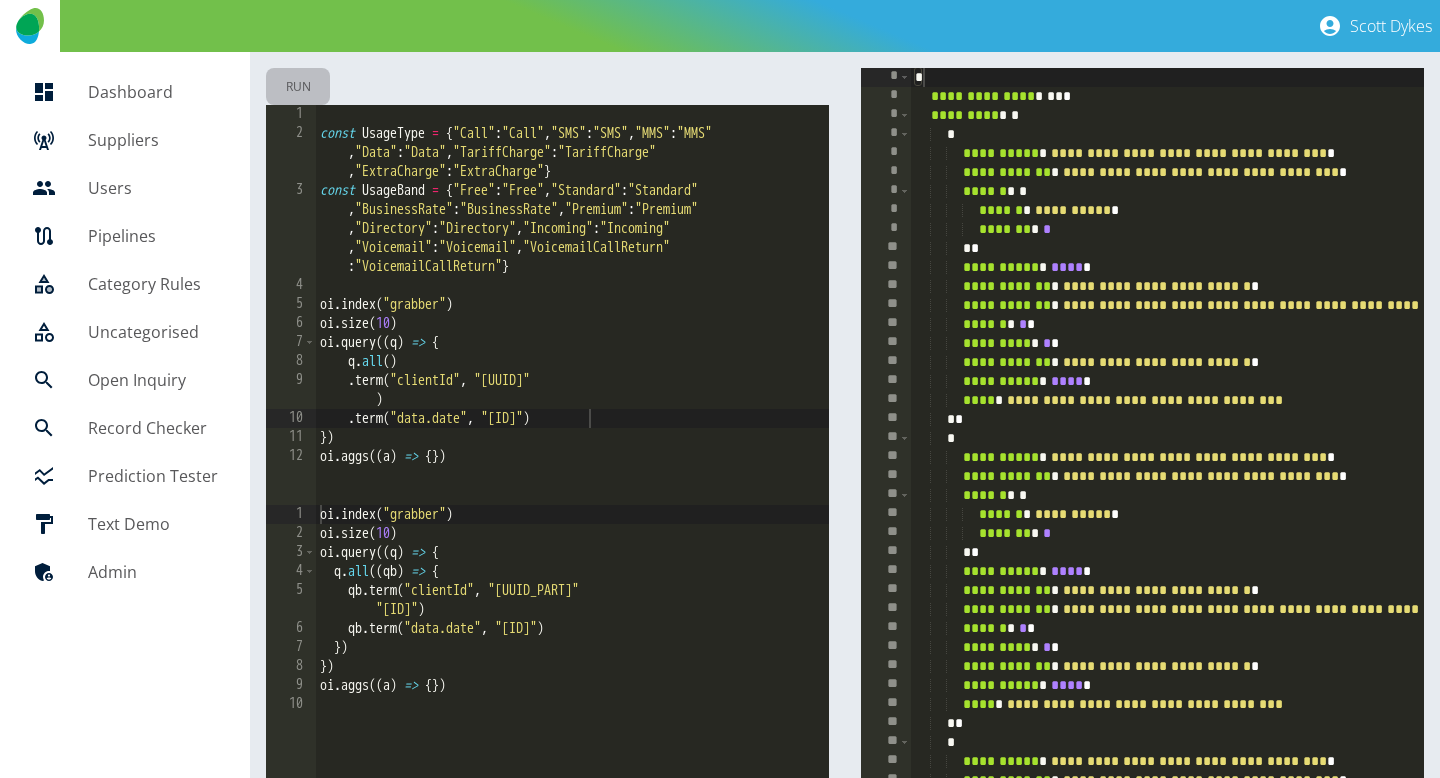 click on "Run" at bounding box center [298, 86] 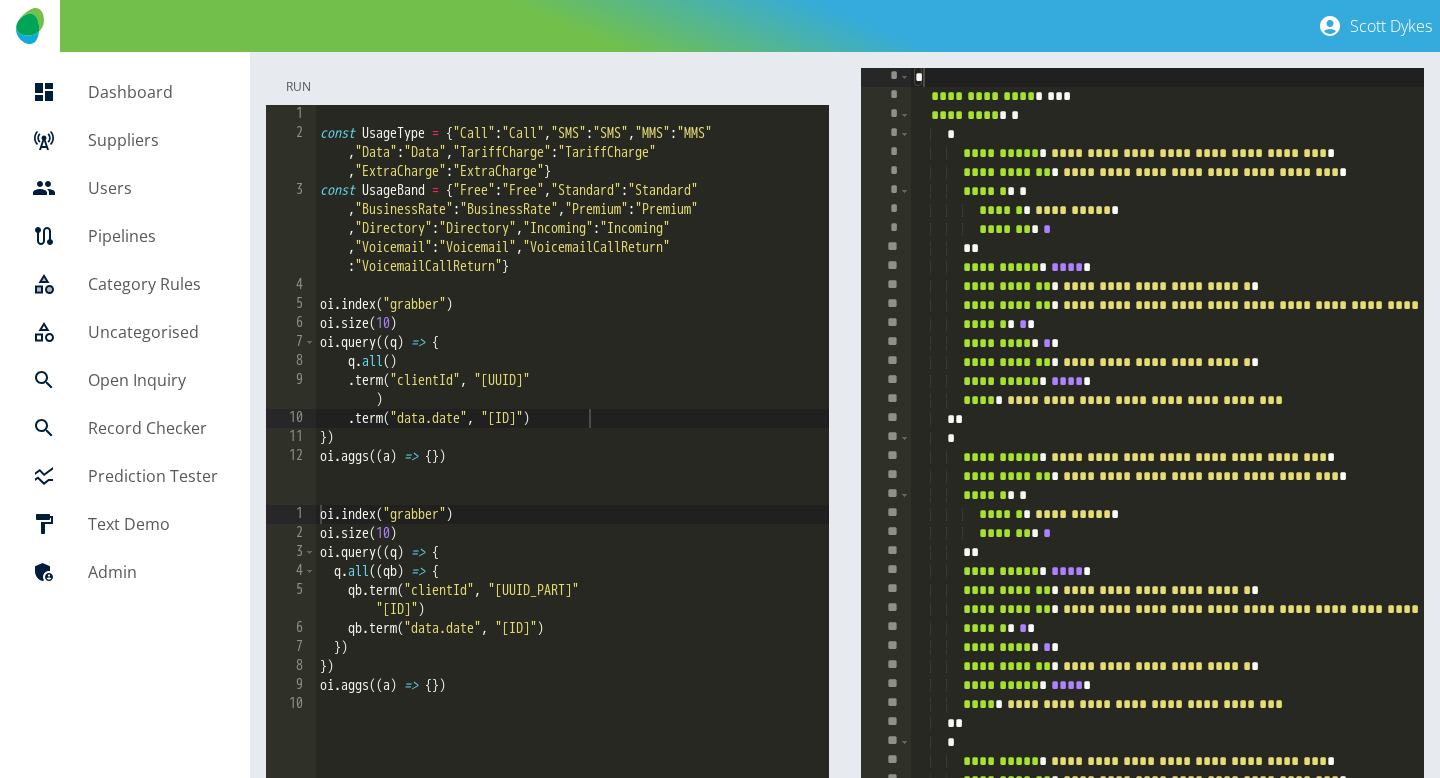 click on "Run" at bounding box center [298, 86] 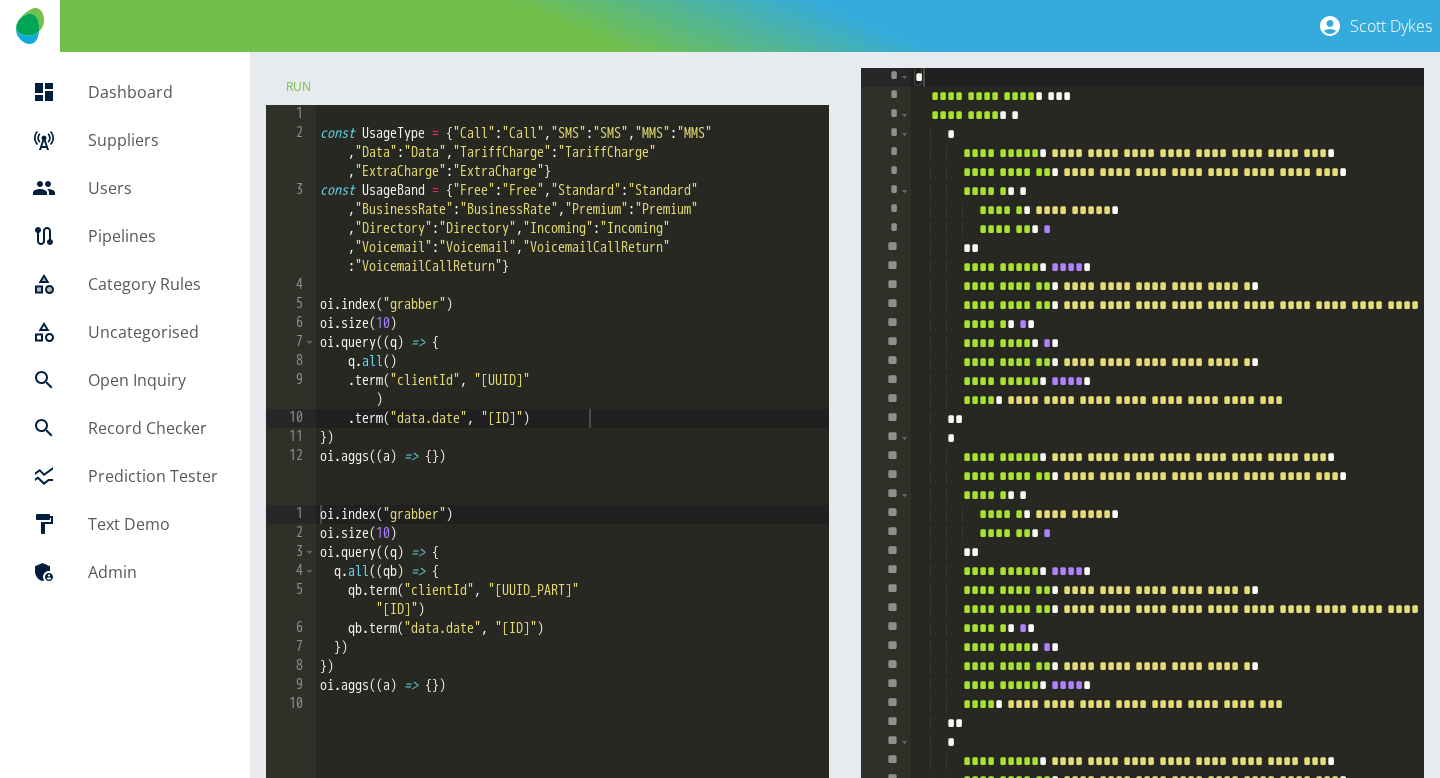 click on "const   UsageType   =   { "Call" : "Call" , "SMS" : "SMS" , "MMS" : "MMS"      , "Data" : "Data" , "TariffCharge" : "TariffCharge"      , "ExtraCharge" : "ExtraCharge" }        const   UsageBand   =   { "Free" : "Free" , "Standard" : "Standard"      , "BusinessRate" : "BusinessRate" , "Premium" : "Premium"      , "Directory" : "Directory" , "Incoming" : "Incoming"      , "Voicemail" : "Voicemail" , "VoicemailCallReturn"      : "VoicemailCallReturn" }      oi . index ( "grabber" ) oi . size ( 10 ) oi . query (( q )   =>   {      q . all ( )      . term ( "clientId" ,   "[UUID]"          )      . term ( "data.date" ,   "ym202507" ) }) oi . aggs (( a )   =>   { })" at bounding box center [573, 324] 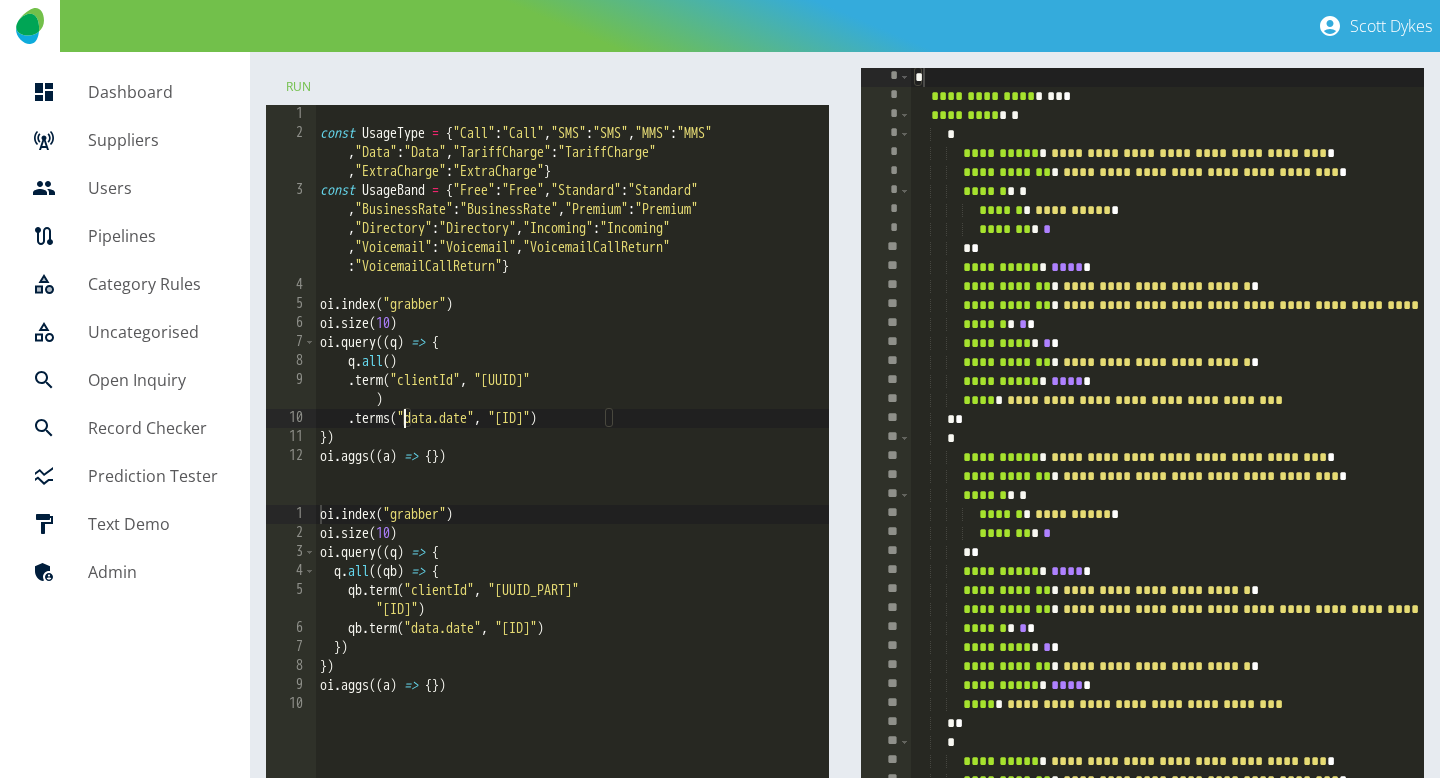 click on "const   UsageType   =   { "Call" : "Call" , "SMS" : "SMS" , "MMS" : "MMS"      , "Data" : "Data" , "TariffCharge" : "TariffCharge"      , "ExtraCharge" : "ExtraCharge" }        const   UsageBand   =   { "Free" : "Free" , "Standard" : "Standard"      , "BusinessRate" : "BusinessRate" , "Premium" : "Premium"      , "Directory" : "Directory" , "Incoming" : "Incoming"      , "Voicemail" : "Voicemail" , "VoicemailCallReturn"      : "VoicemailCallReturn" }      oi . index ( "grabber" ) oi . size ( 10 ) oi . query (( q )   =>   {      q . all ( )      . term ( "clientId" ,   "[UUID]"          )      . terms ( "data.date" ,   "ym202507" ) }) oi . aggs (( a )   =>   { })" at bounding box center (573, 324) 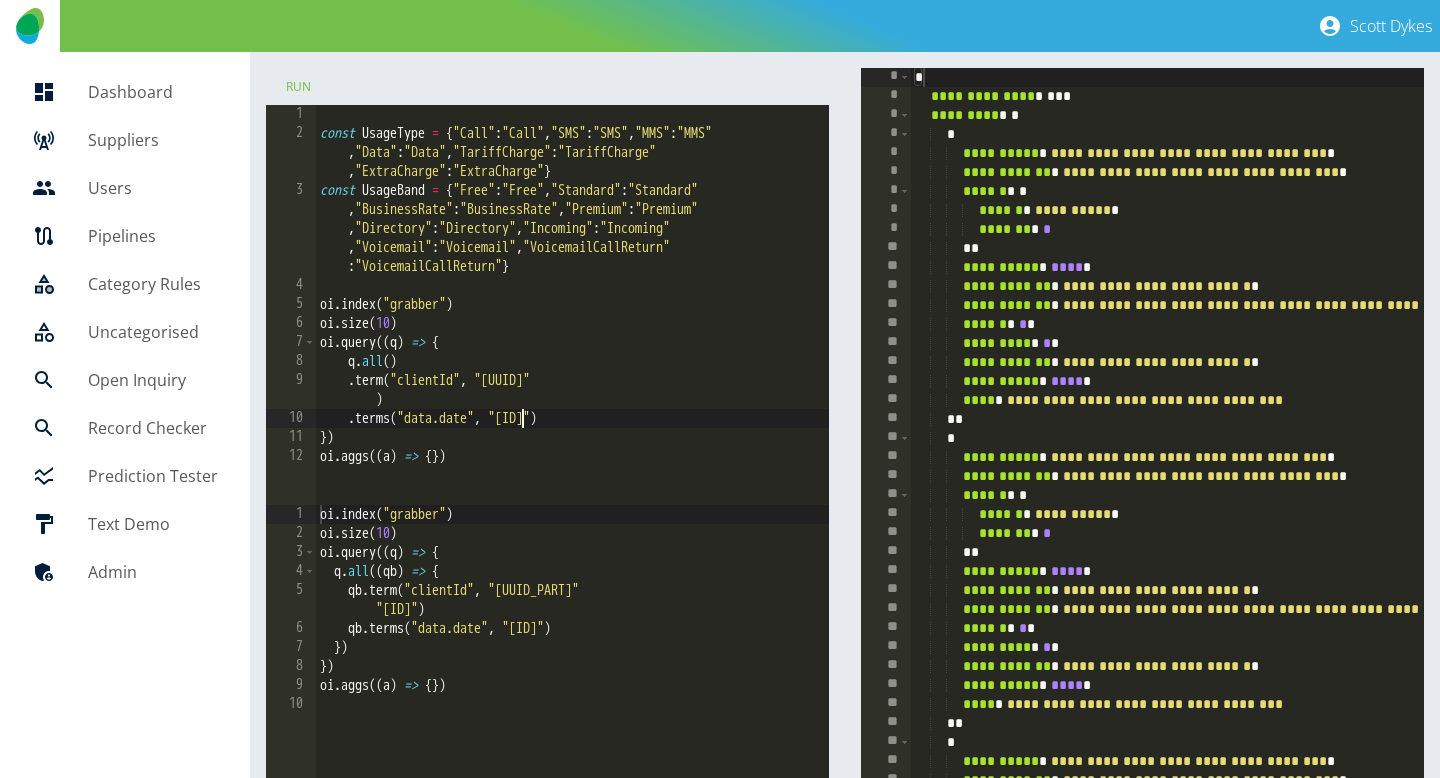 scroll, scrollTop: 0, scrollLeft: 15, axis: horizontal 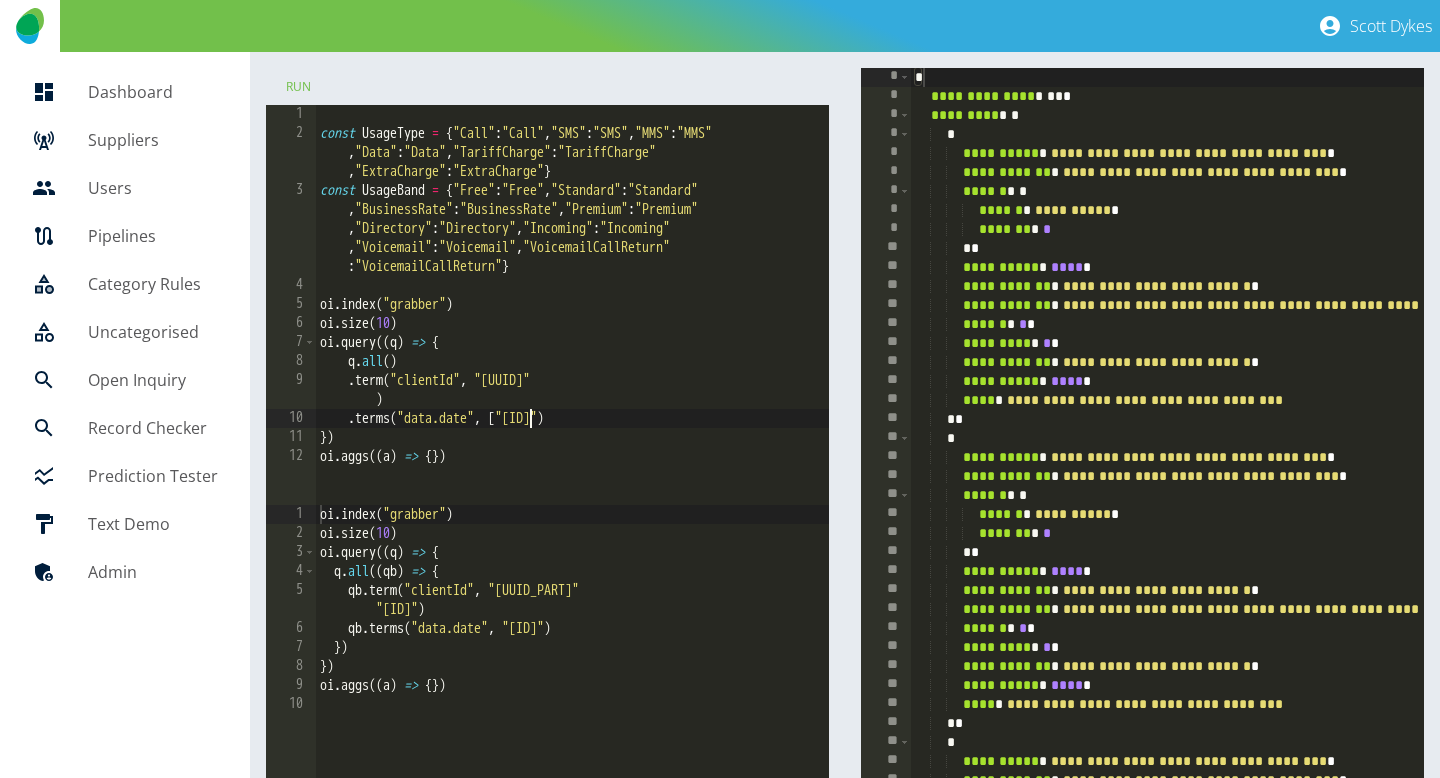 click on "const   UsageType   =   { "Call" : "Call" , "SMS" : "SMS" , "MMS" : "MMS"      , "Data" : "Data" , "TariffCharge" : "TariffCharge"      , "ExtraCharge" : "ExtraCharge" }        const   UsageBand   =   { "Free" : "Free" , "Standard" : "Standard"      , "BusinessRate" : "BusinessRate" , "Premium" : "Premium"      , "Directory" : "Directory" , "Incoming" : "Incoming"      , "Voicemail" : "Voicemail" , "VoicemailCallReturn"      : "VoicemailCallReturn" }      oi . index ( "grabber" ) oi . size ( 10 ) oi . query (( q )   =>   {      q . all ( )      . term ( "clientId" ,   "[UUID]"          )      . terms ( "data.date" ,   [ "ym202507" ) }) oi . aggs (( a )   =>   { })" at bounding box center (573, 324) 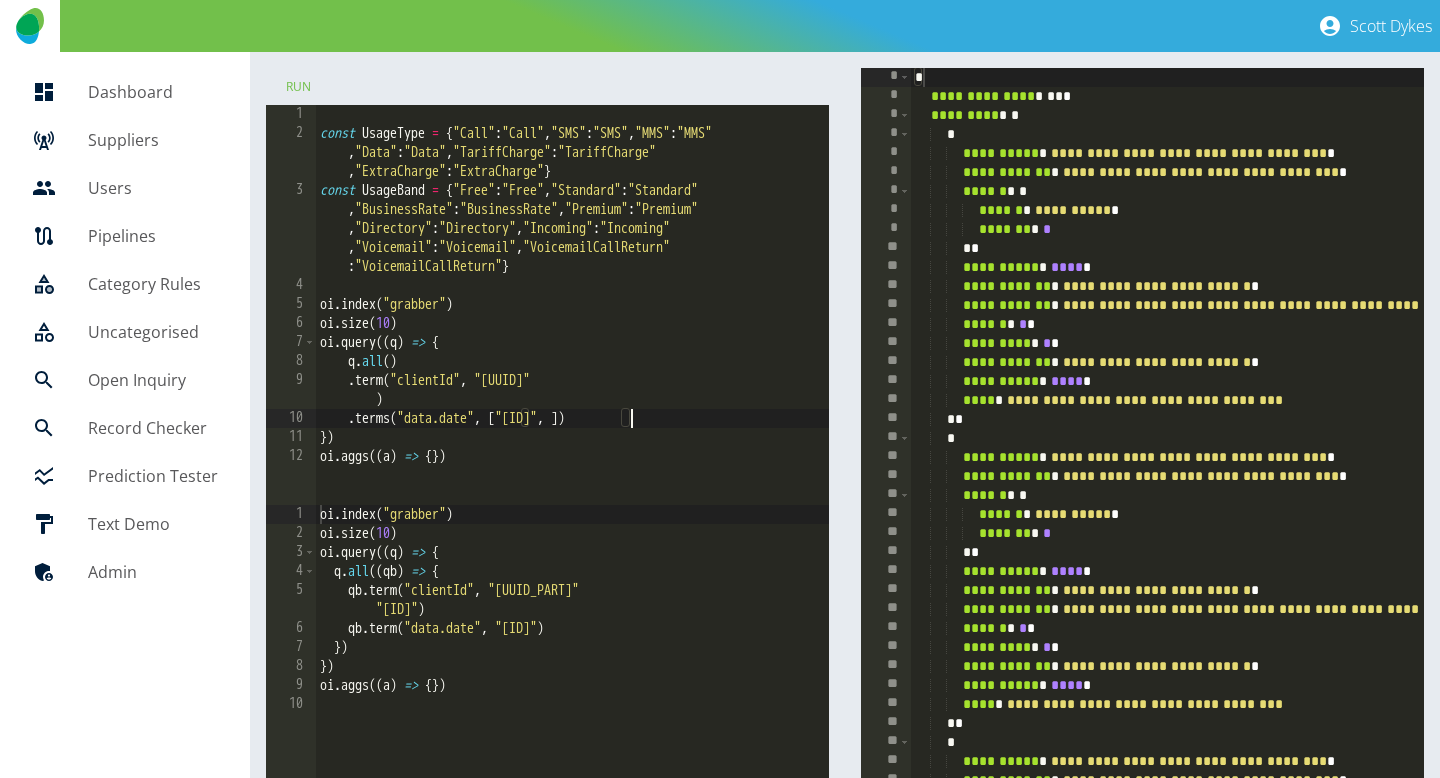 scroll, scrollTop: 0, scrollLeft: 22, axis: horizontal 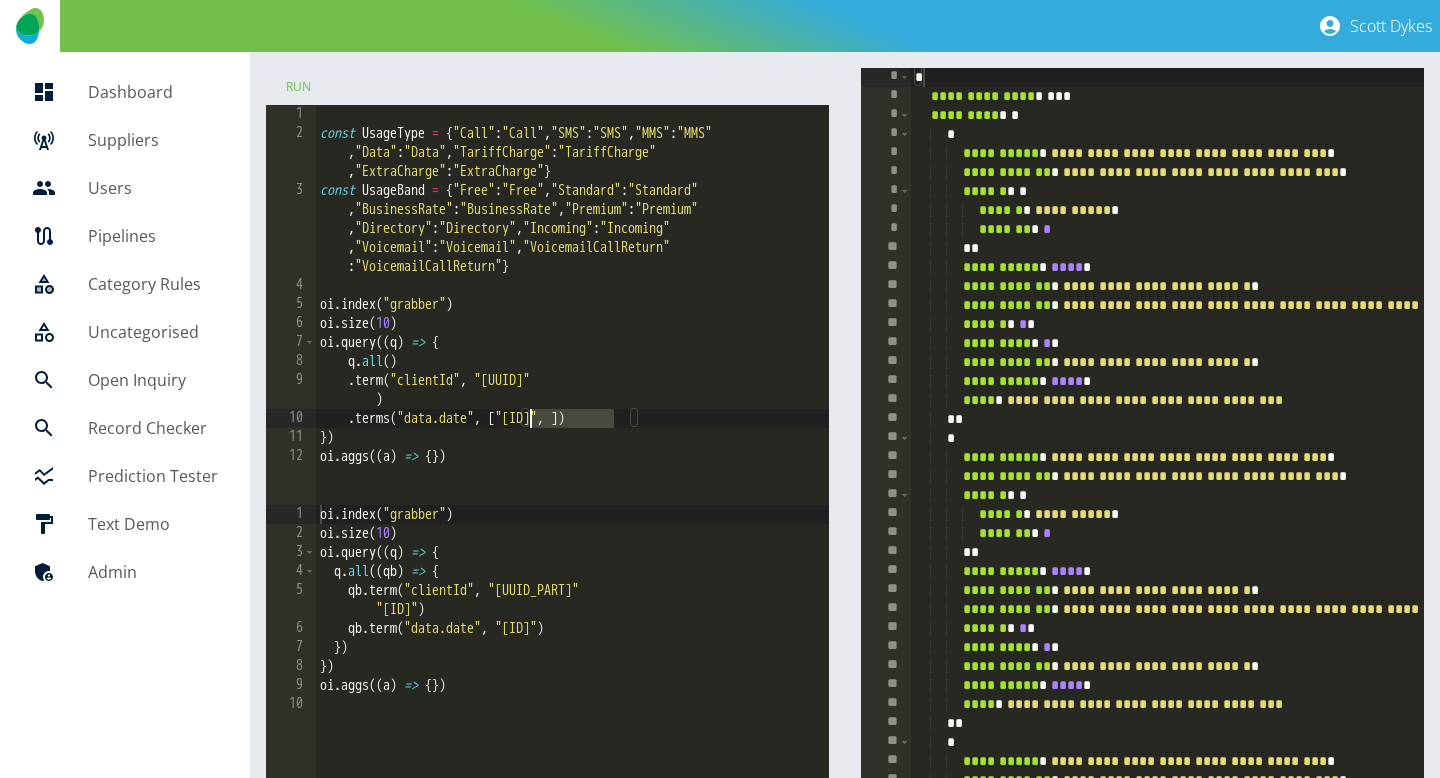 drag, startPoint x: 608, startPoint y: 418, endPoint x: 524, endPoint y: 416, distance: 84.0238 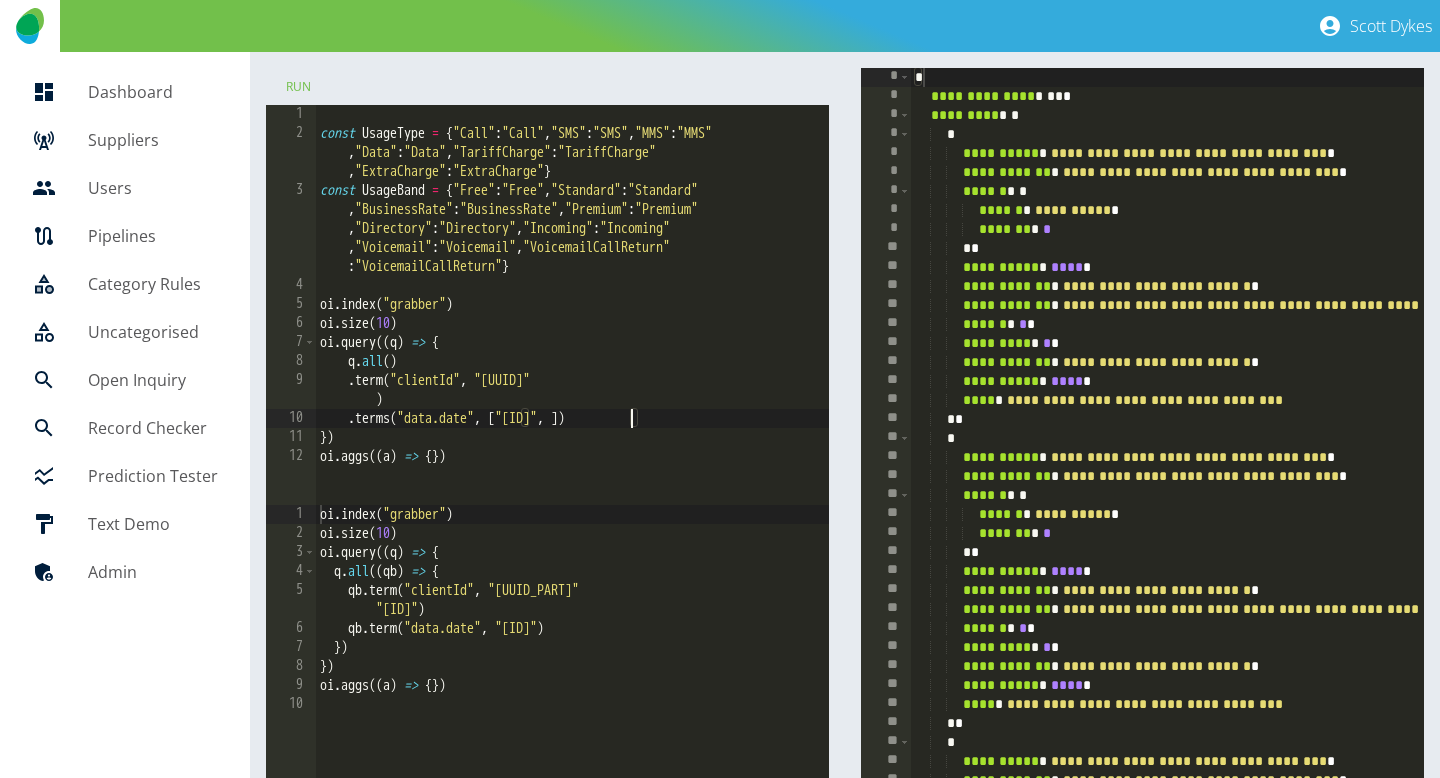 click on "const   UsageType   =   { "Call" : "Call" , "SMS" : "SMS" , "MMS" : "MMS"      , "Data" : "Data" , "TariffCharge" : "TariffCharge"      , "ExtraCharge" : "ExtraCharge" }        const   UsageBand   =   { "Free" : "Free" , "Standard" : "Standard"      , "BusinessRate" : "BusinessRate" , "Premium" : "Premium"      , "Directory" : "Directory" , "Incoming" : "Incoming"      , "Voicemail" : "Voicemail" , "VoicemailCallReturn"      : "VoicemailCallReturn" }      oi . index ( "grabber" ) oi . size ( 10 ) oi . query (( q )   =>   {      q . all ( )      . term ( "clientId" ,   "[UUID]"          )      . terms ( "data.date" ,   [ "ym202507" ,   ]) }) oi . aggs (( a )   =>   { })" at bounding box center (573, 324) 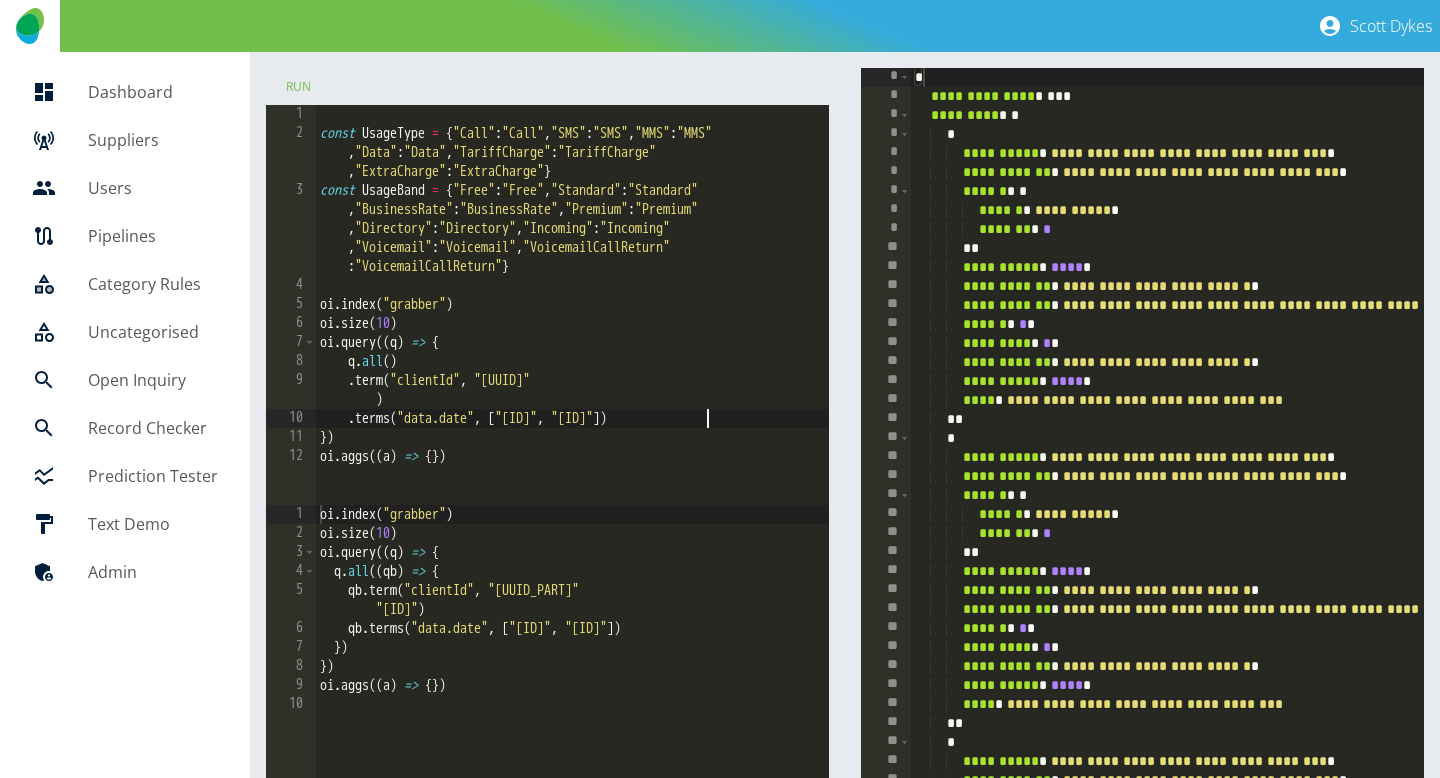 scroll, scrollTop: 0, scrollLeft: 27, axis: horizontal 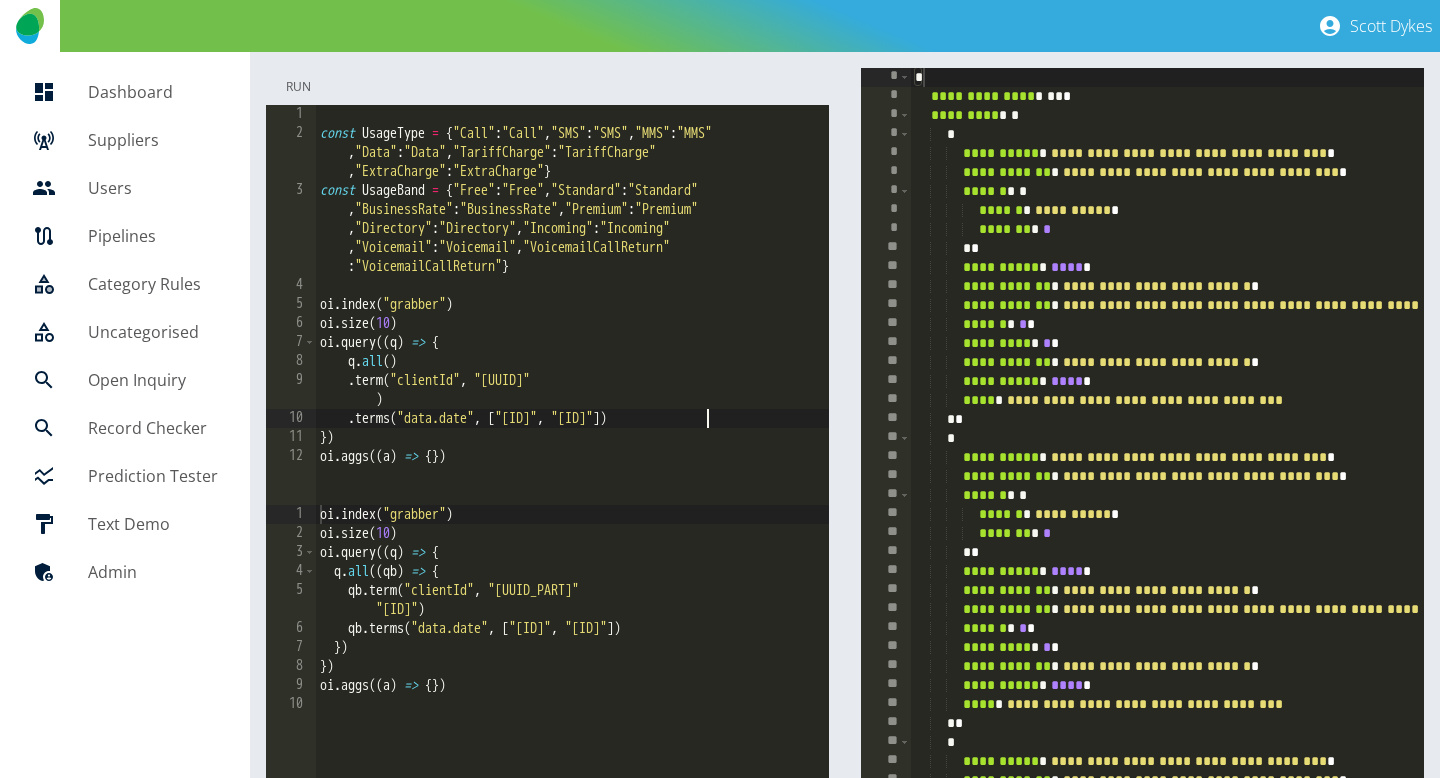 click on "Run" at bounding box center [298, 86] 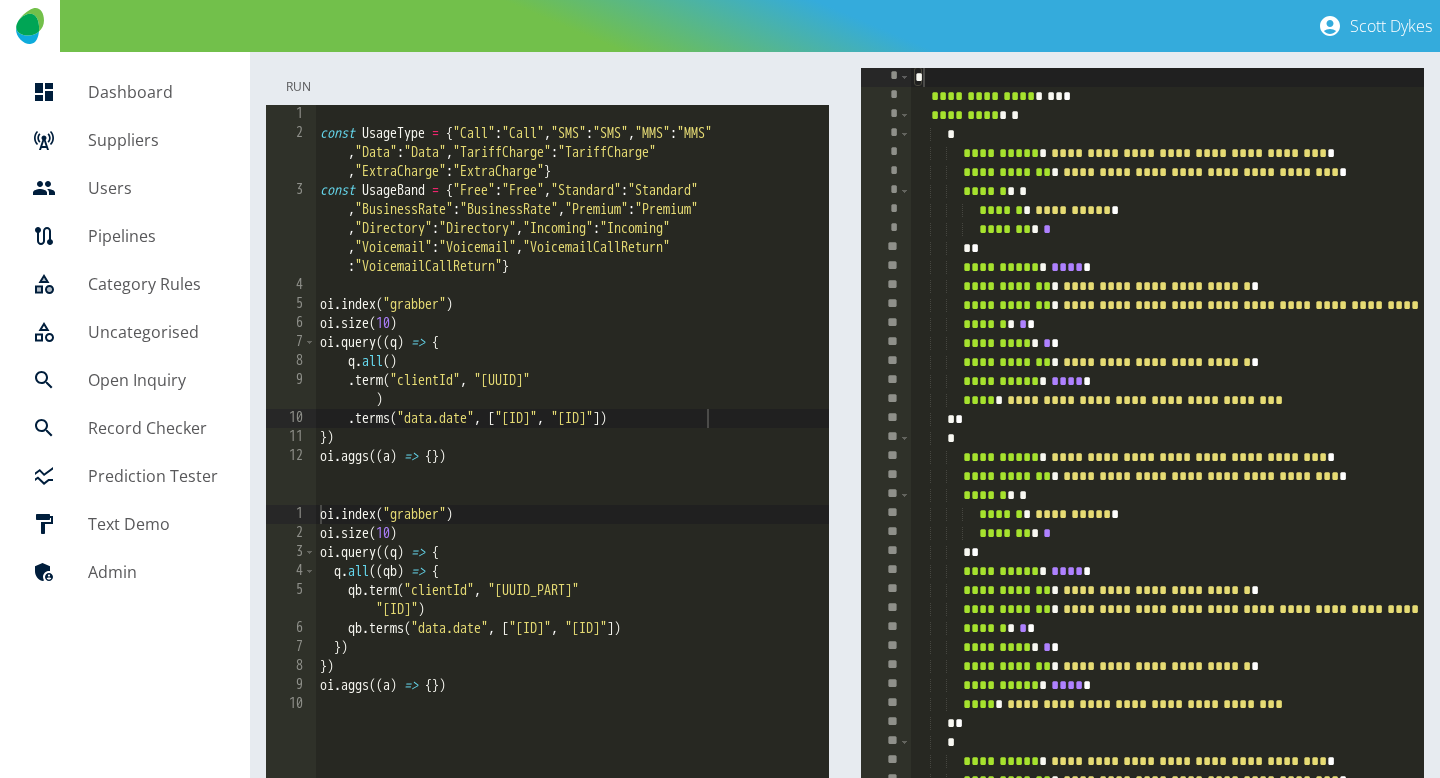 click on "Run" at bounding box center (298, 86) 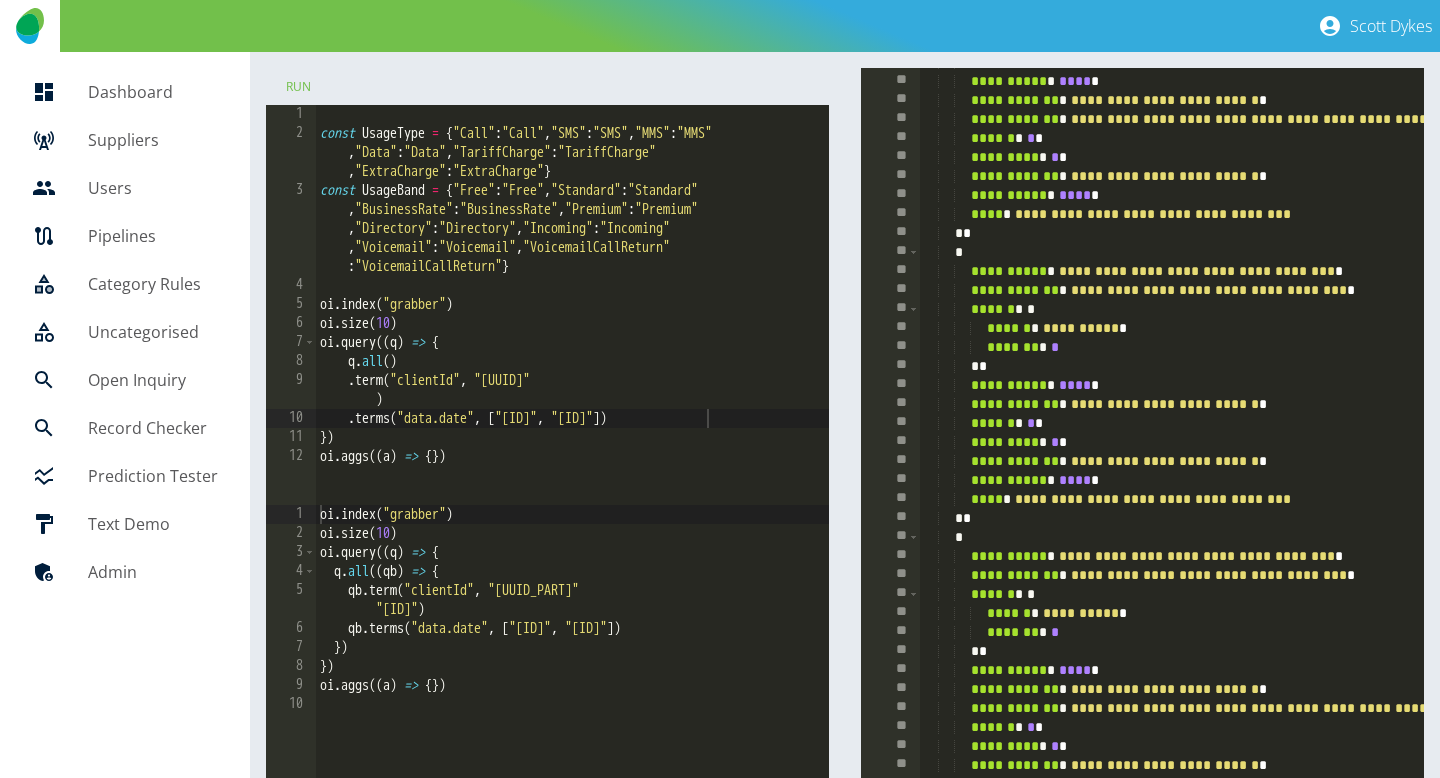 scroll, scrollTop: 1271, scrollLeft: 0, axis: vertical 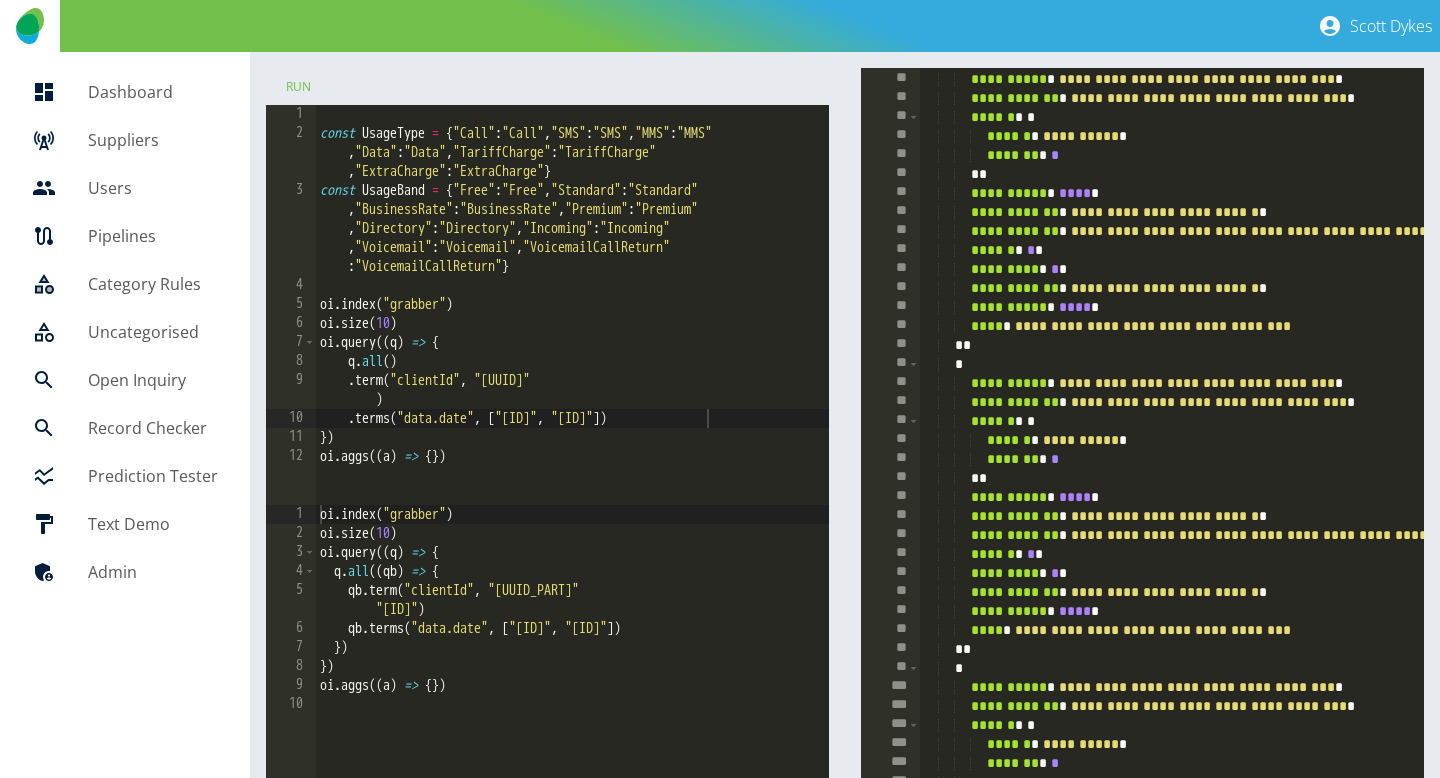 type on "**********" 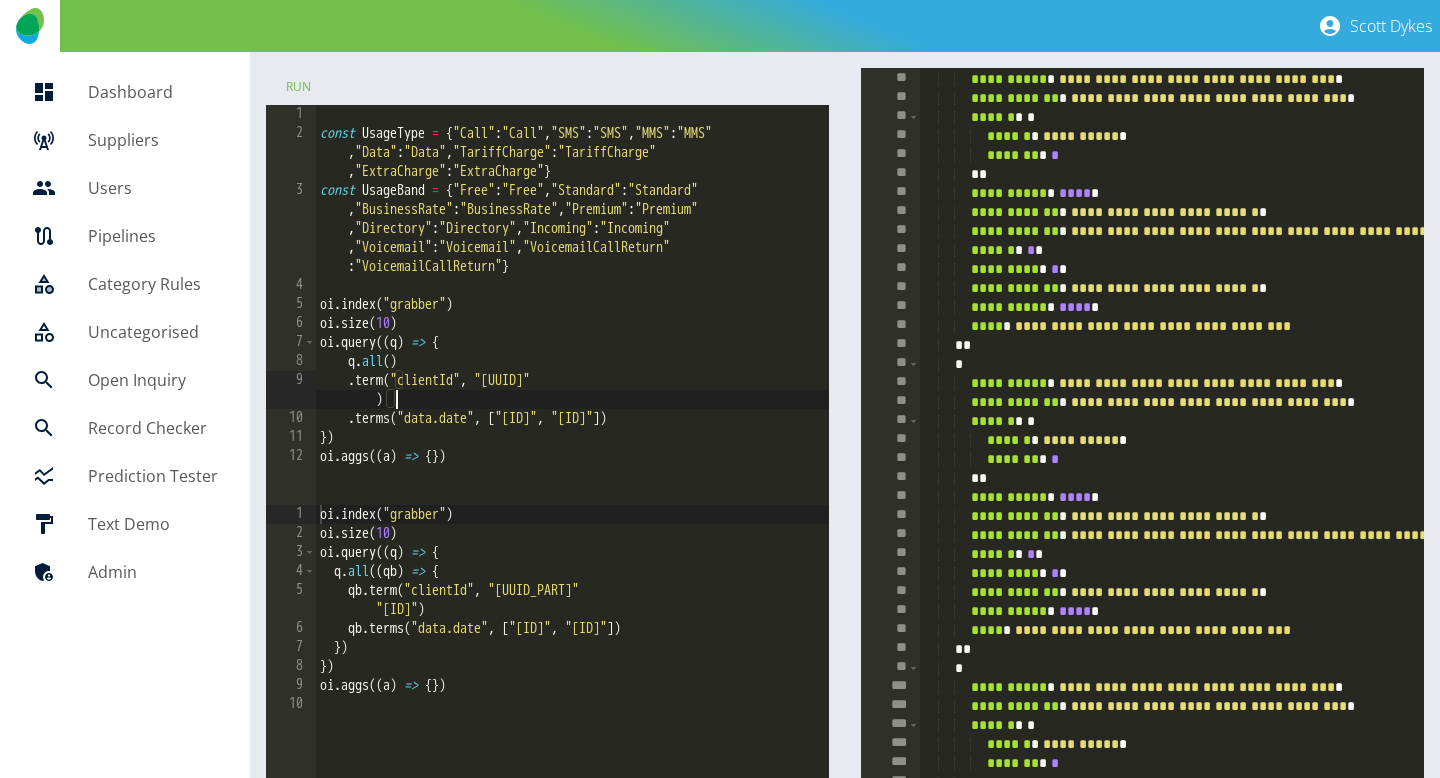 drag, startPoint x: 763, startPoint y: 406, endPoint x: 727, endPoint y: 407, distance: 36.013885 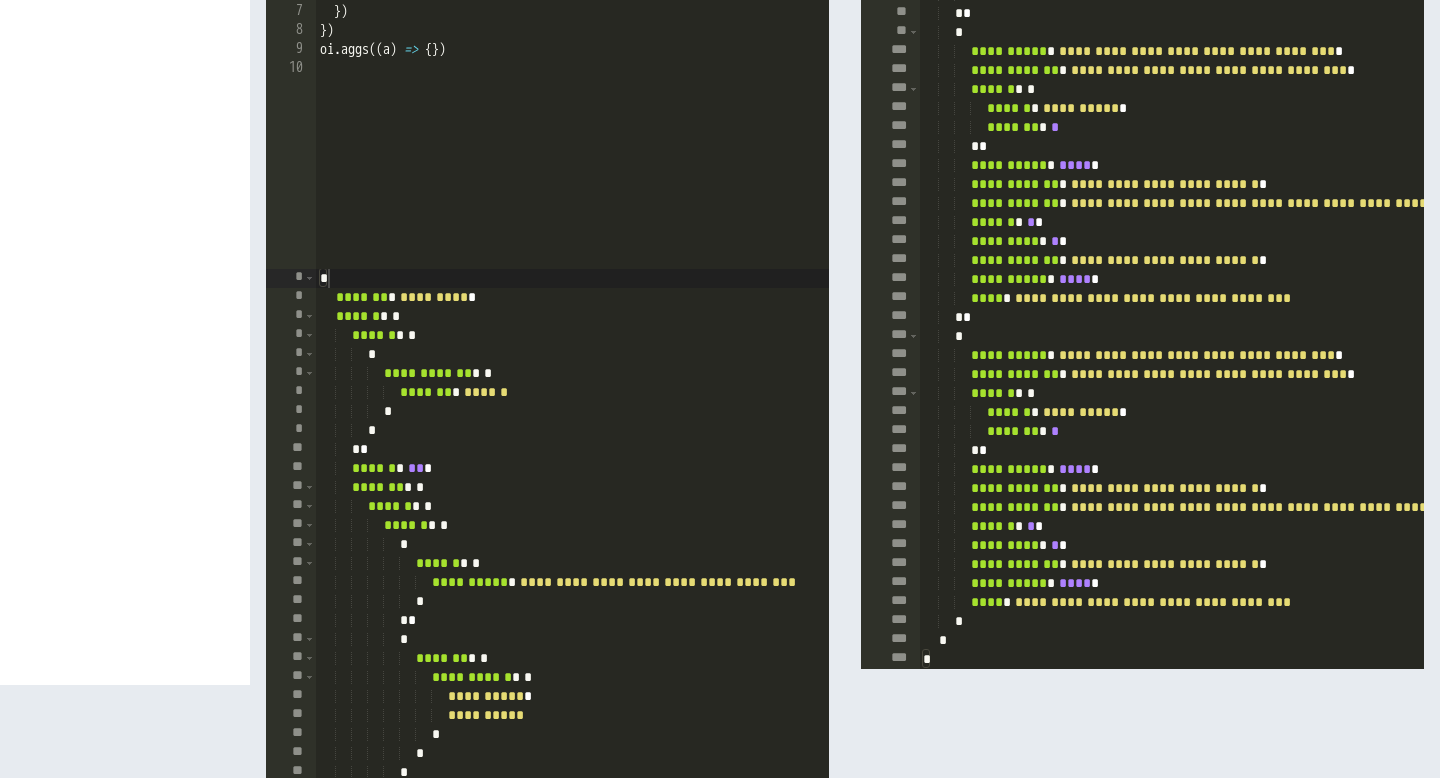 scroll, scrollTop: 820, scrollLeft: 0, axis: vertical 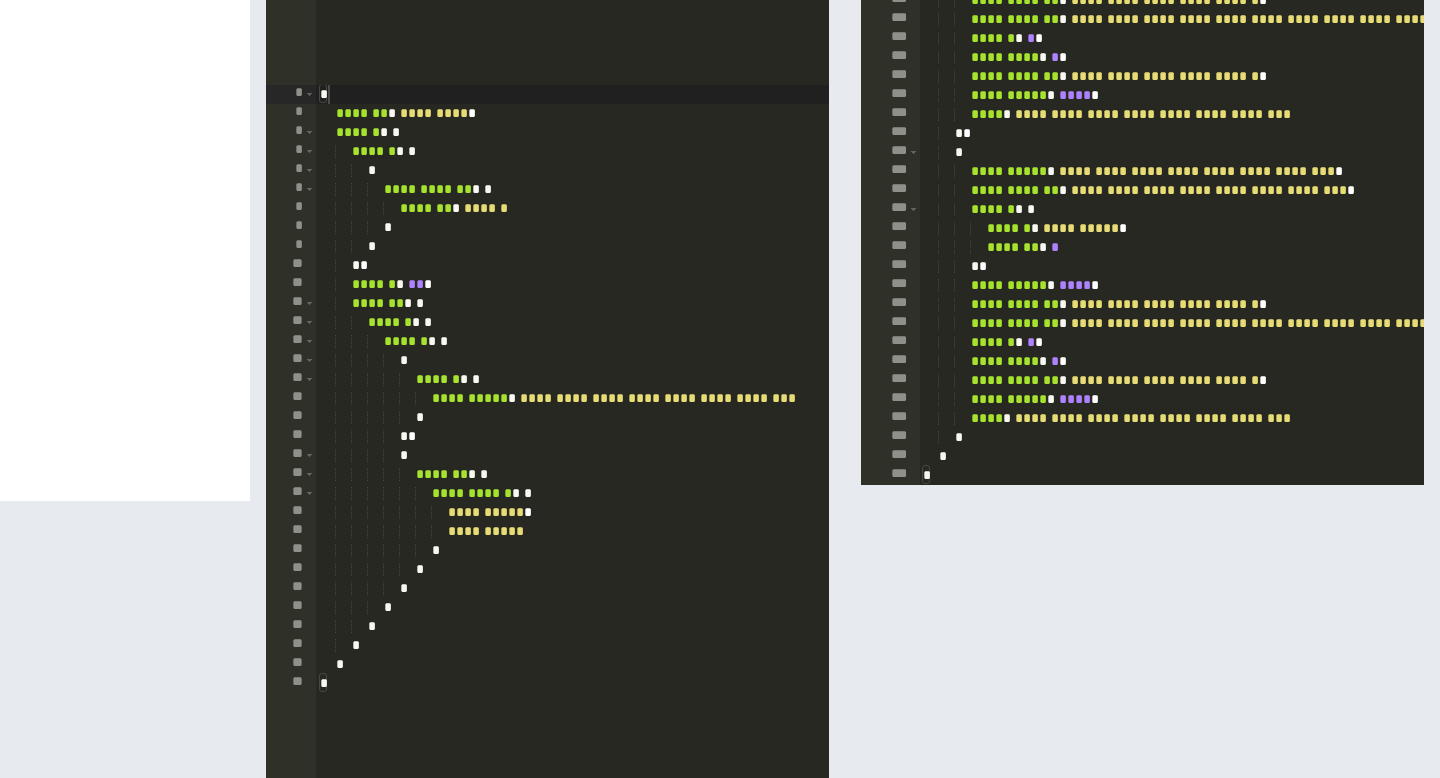 click on "**********" at bounding box center (647, 722) 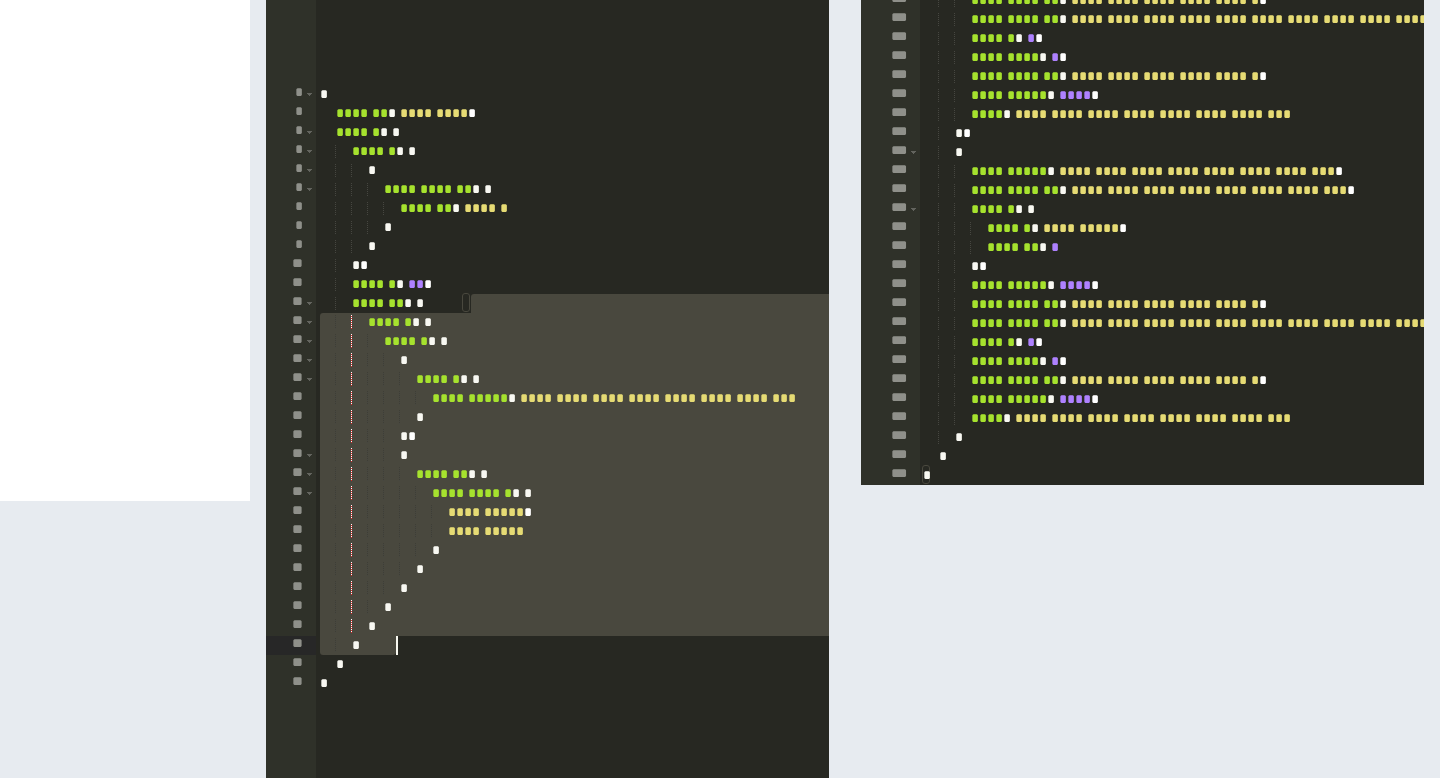 drag, startPoint x: 464, startPoint y: 307, endPoint x: 465, endPoint y: 638, distance: 331.0015 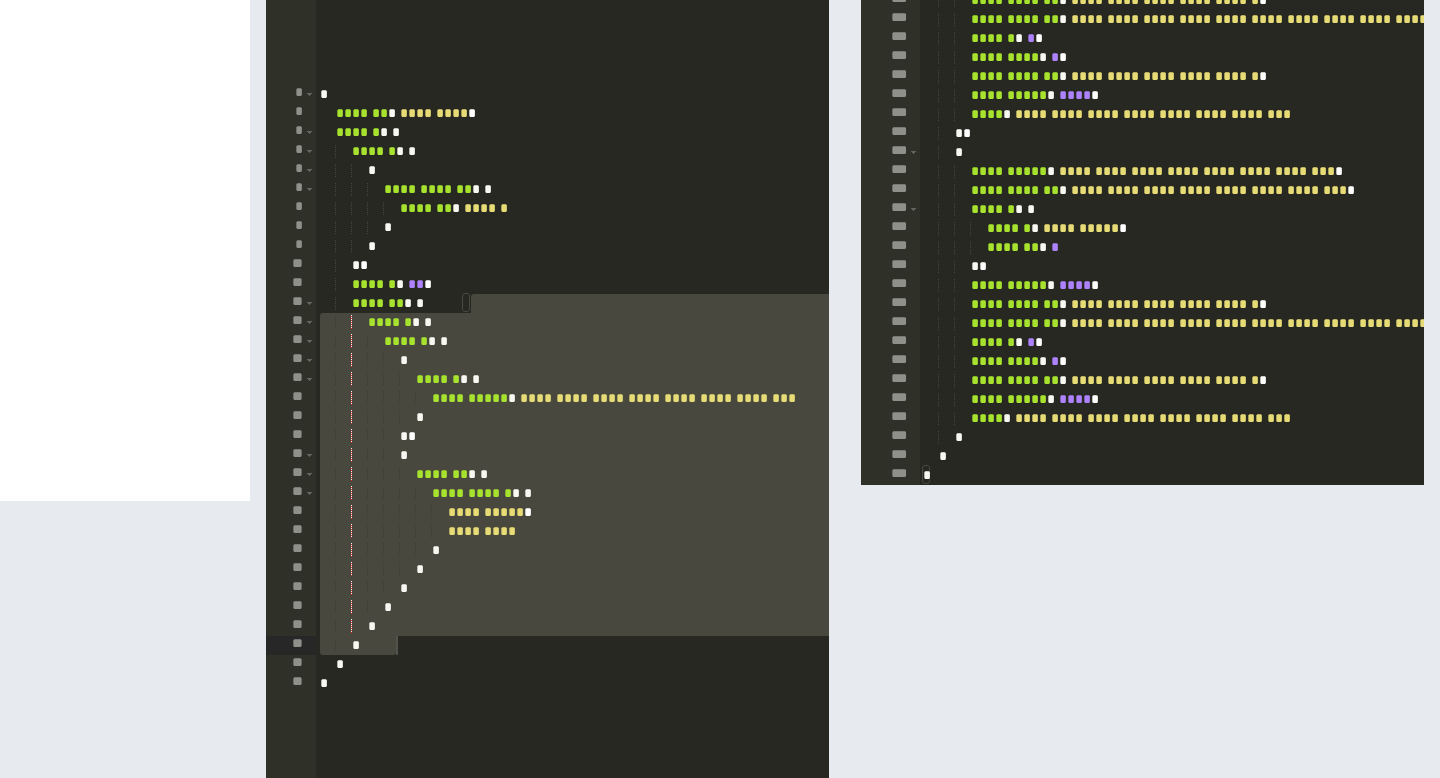 click on "**********" at bounding box center [720, -134] 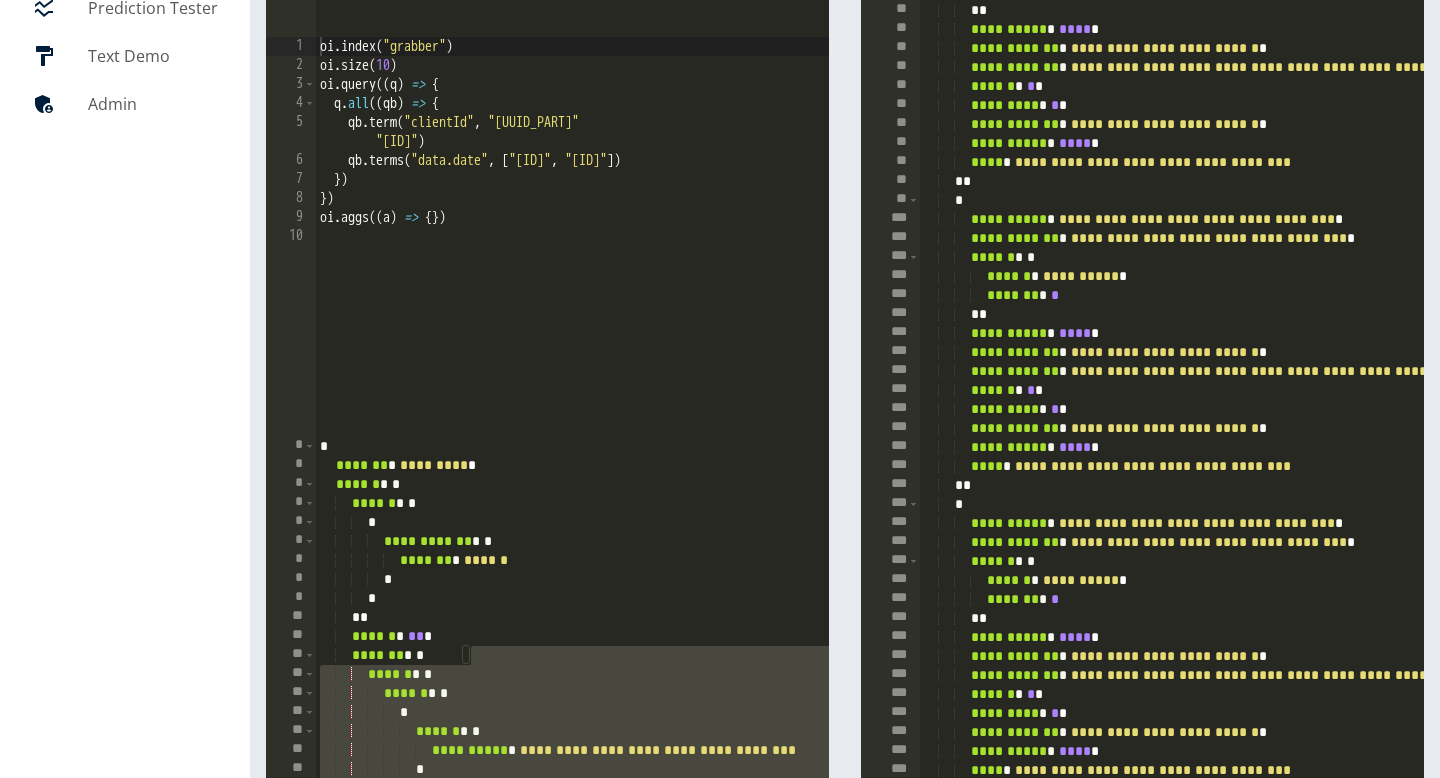 scroll, scrollTop: 0, scrollLeft: 0, axis: both 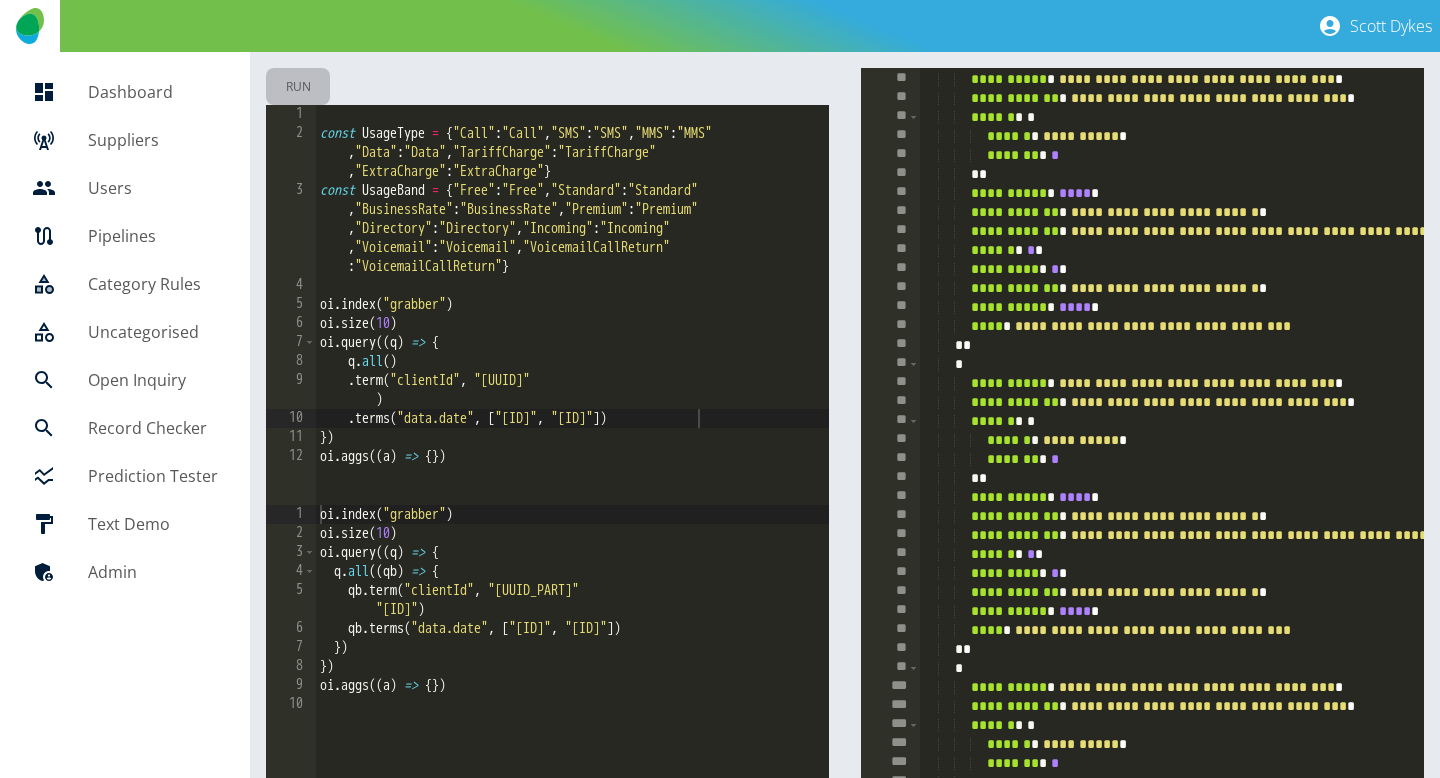 click on "Run" at bounding box center [298, 86] 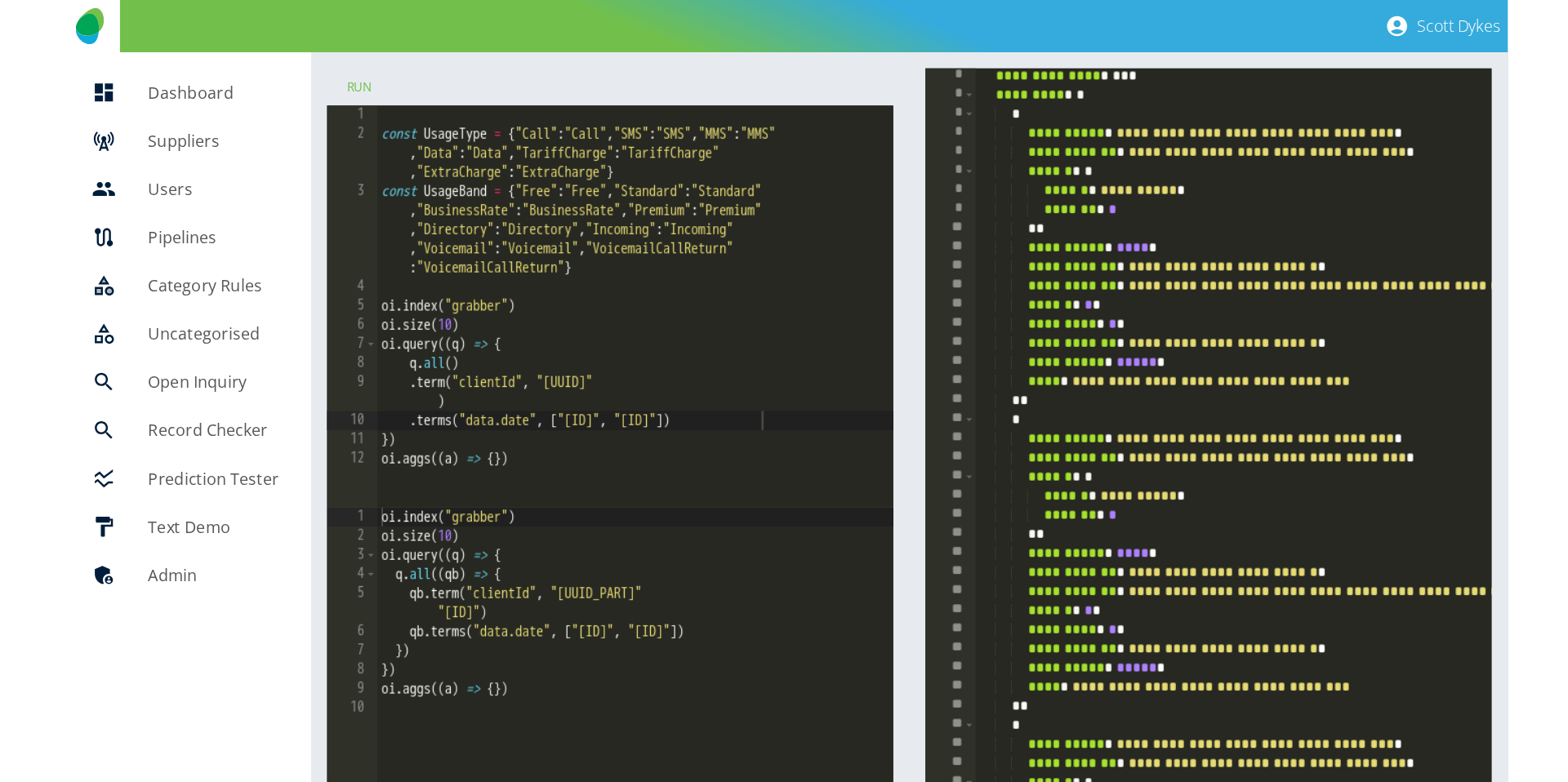 scroll, scrollTop: 0, scrollLeft: 0, axis: both 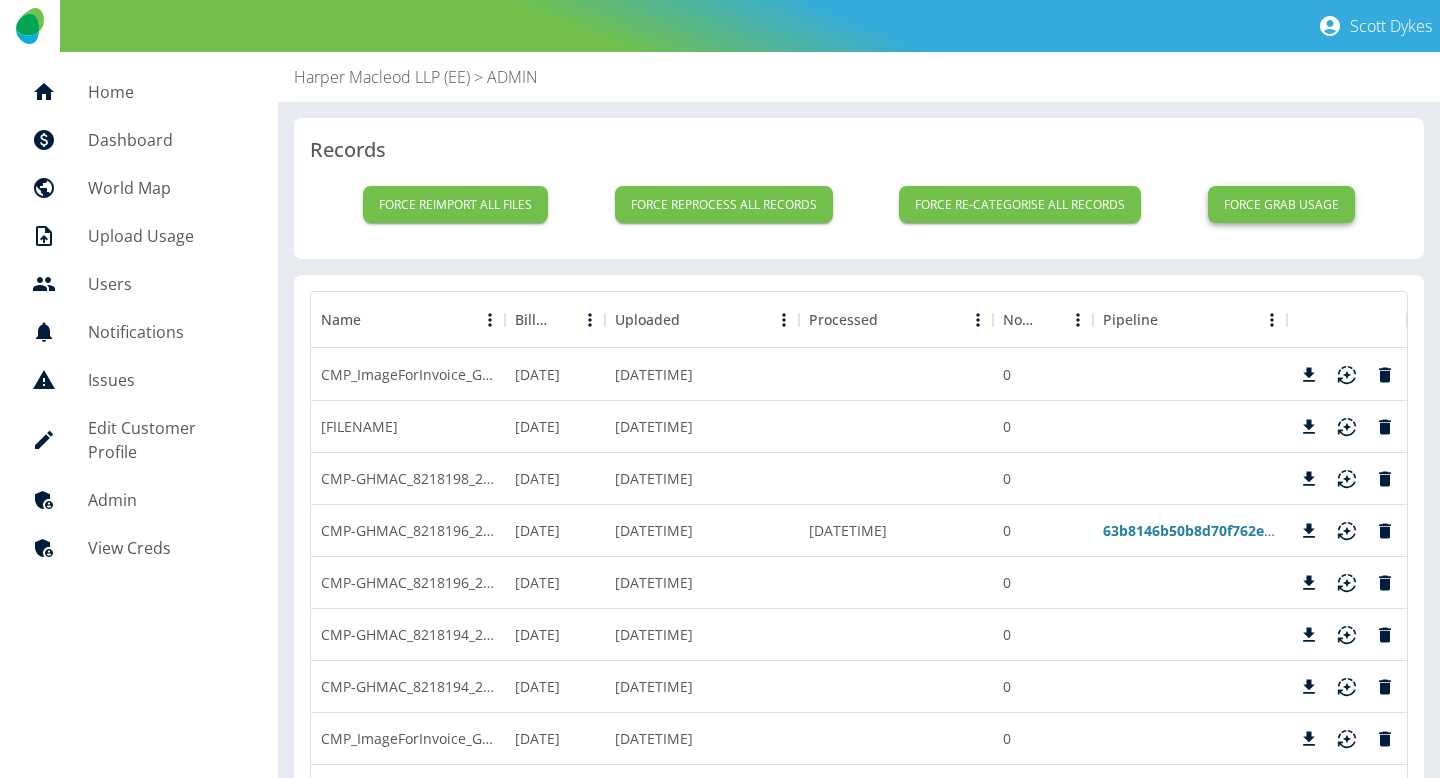 click on "Force grab usage" at bounding box center (1281, 204) 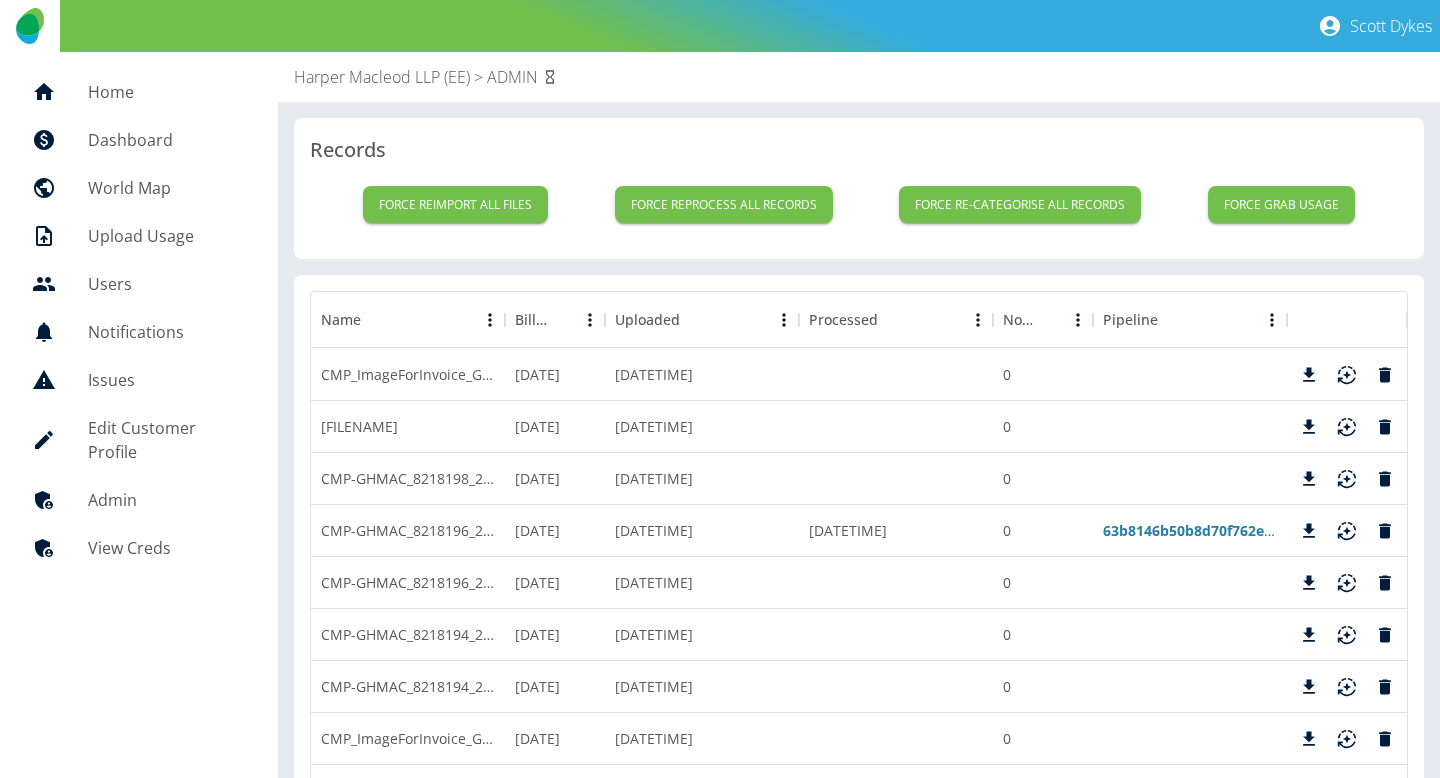 click on "Harper Macleod LLP (EE)" at bounding box center (382, 77) 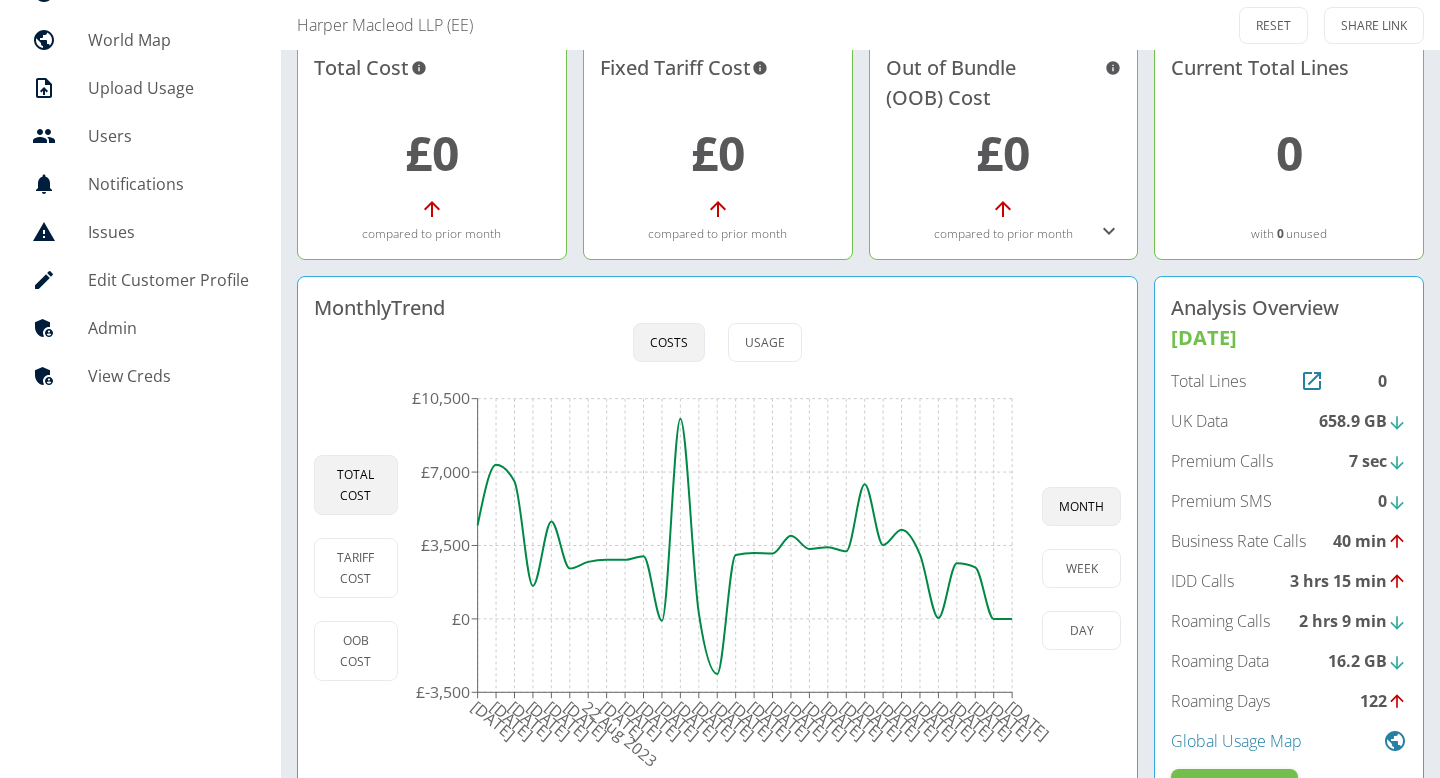 scroll, scrollTop: 169, scrollLeft: 0, axis: vertical 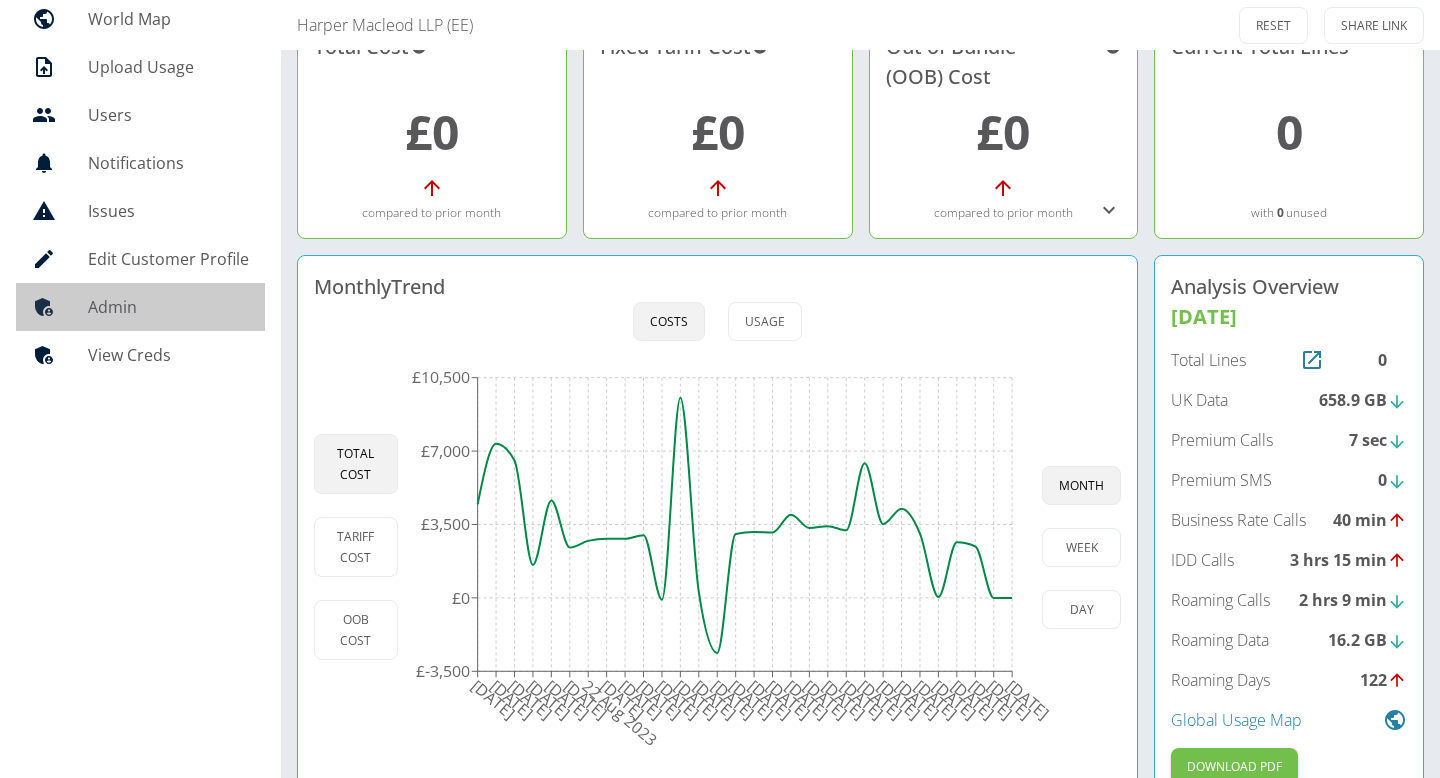 click on "Admin" at bounding box center (140, 307) 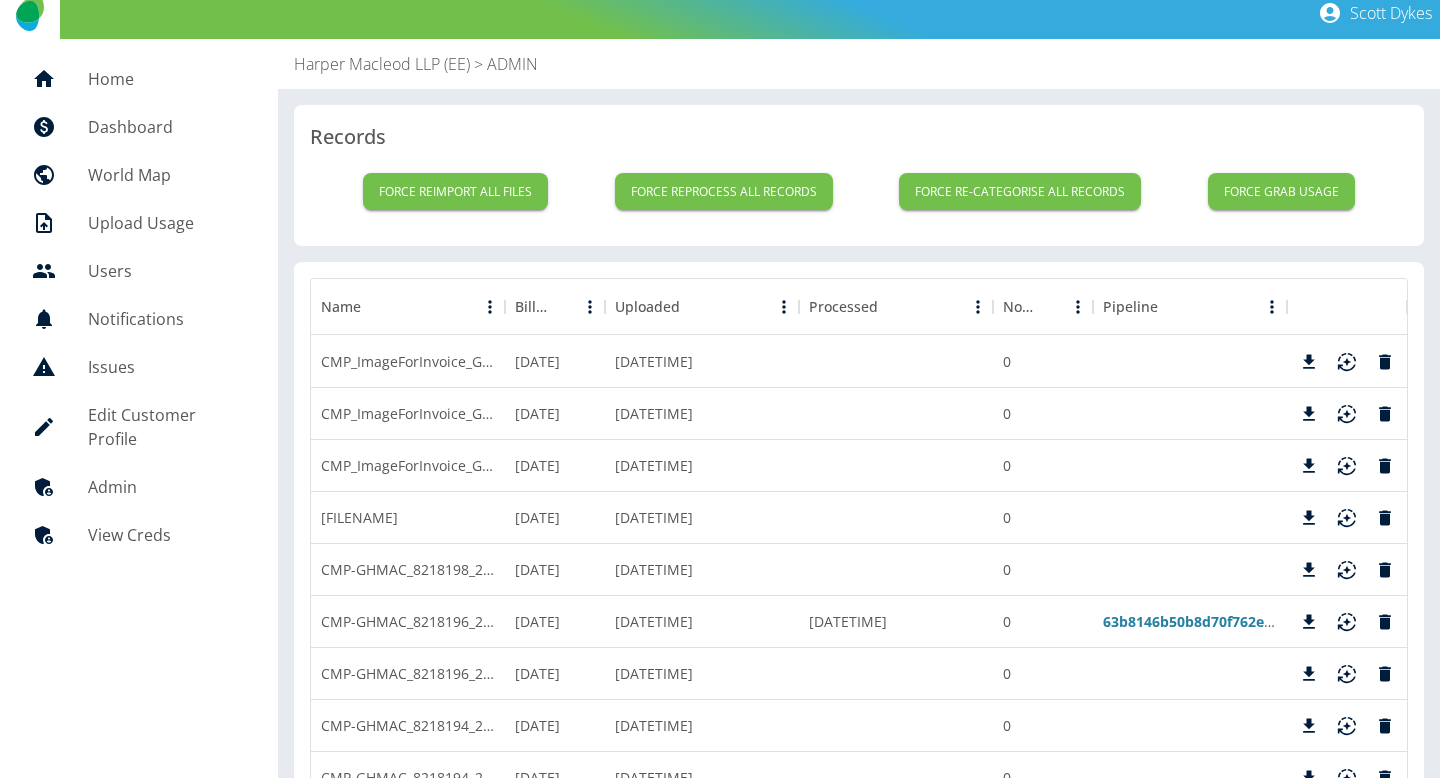 scroll, scrollTop: 0, scrollLeft: 0, axis: both 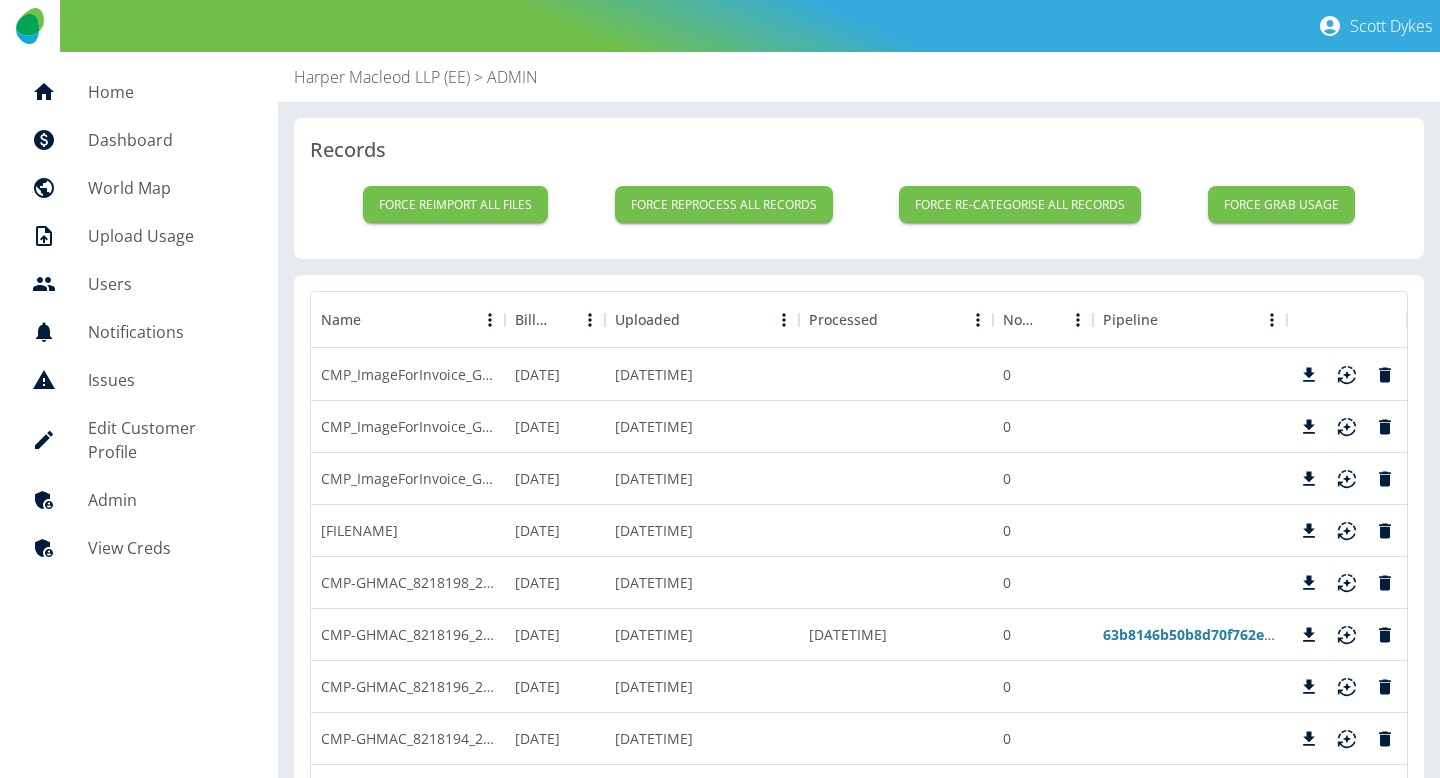 click on "Harper Macleod LLP (EE)" at bounding box center (382, 77) 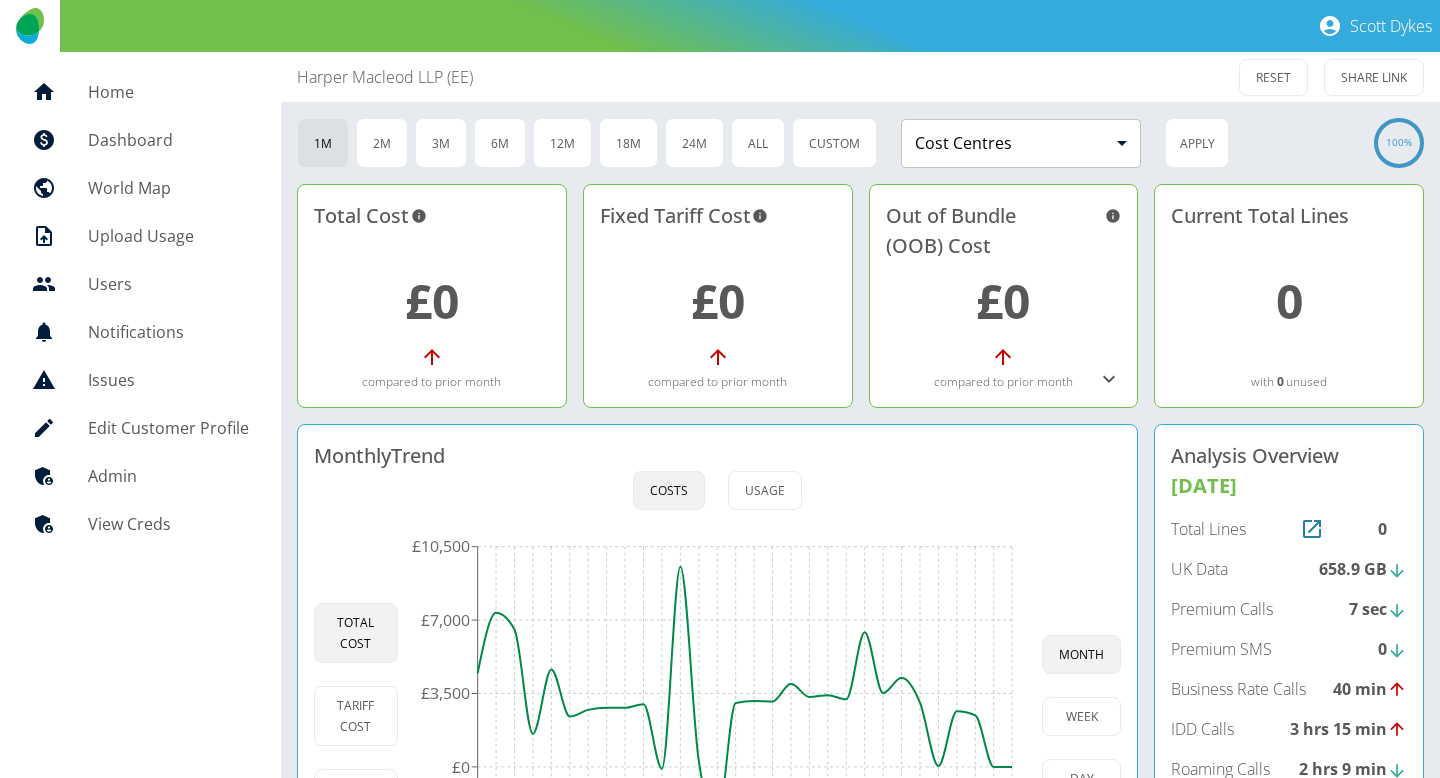 scroll, scrollTop: 209, scrollLeft: 0, axis: vertical 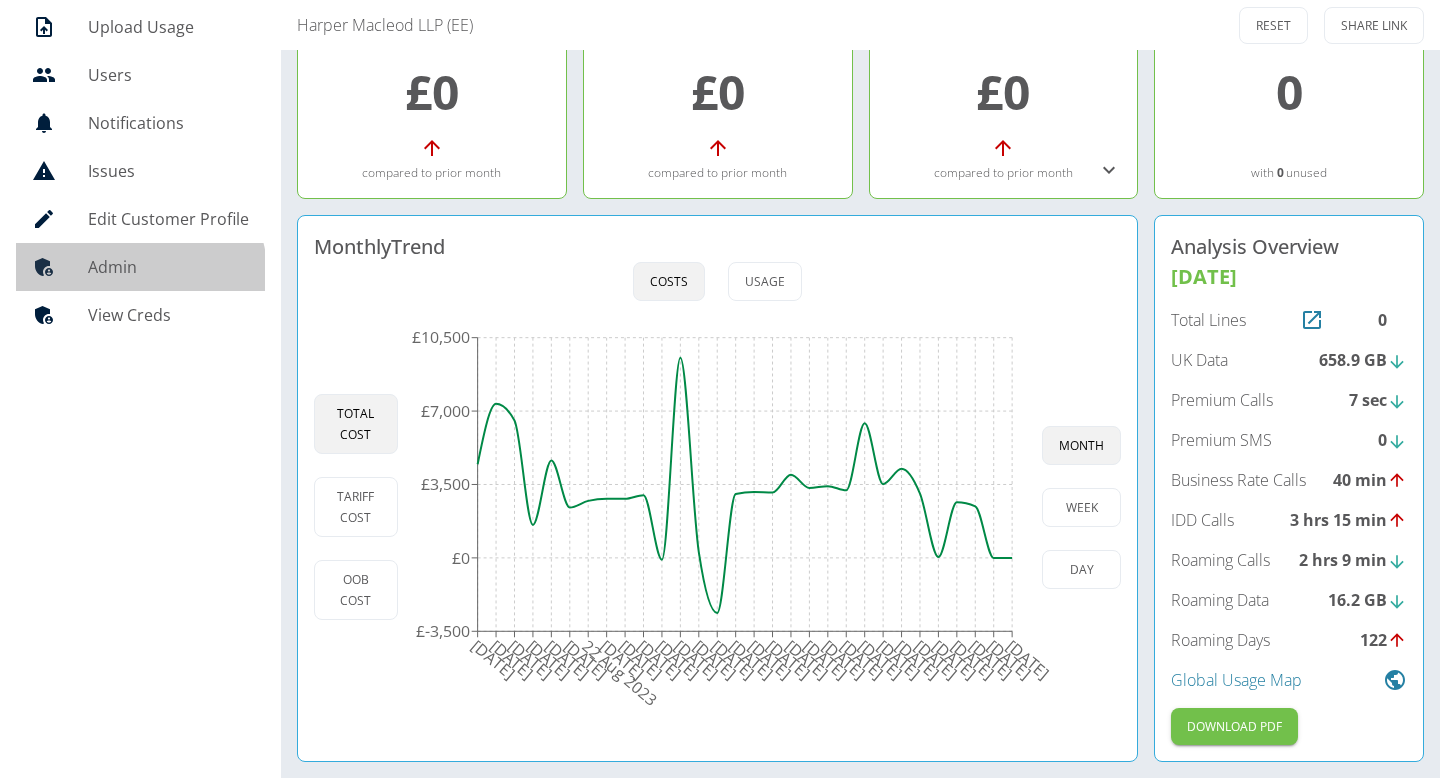 click on "Admin" at bounding box center (140, 267) 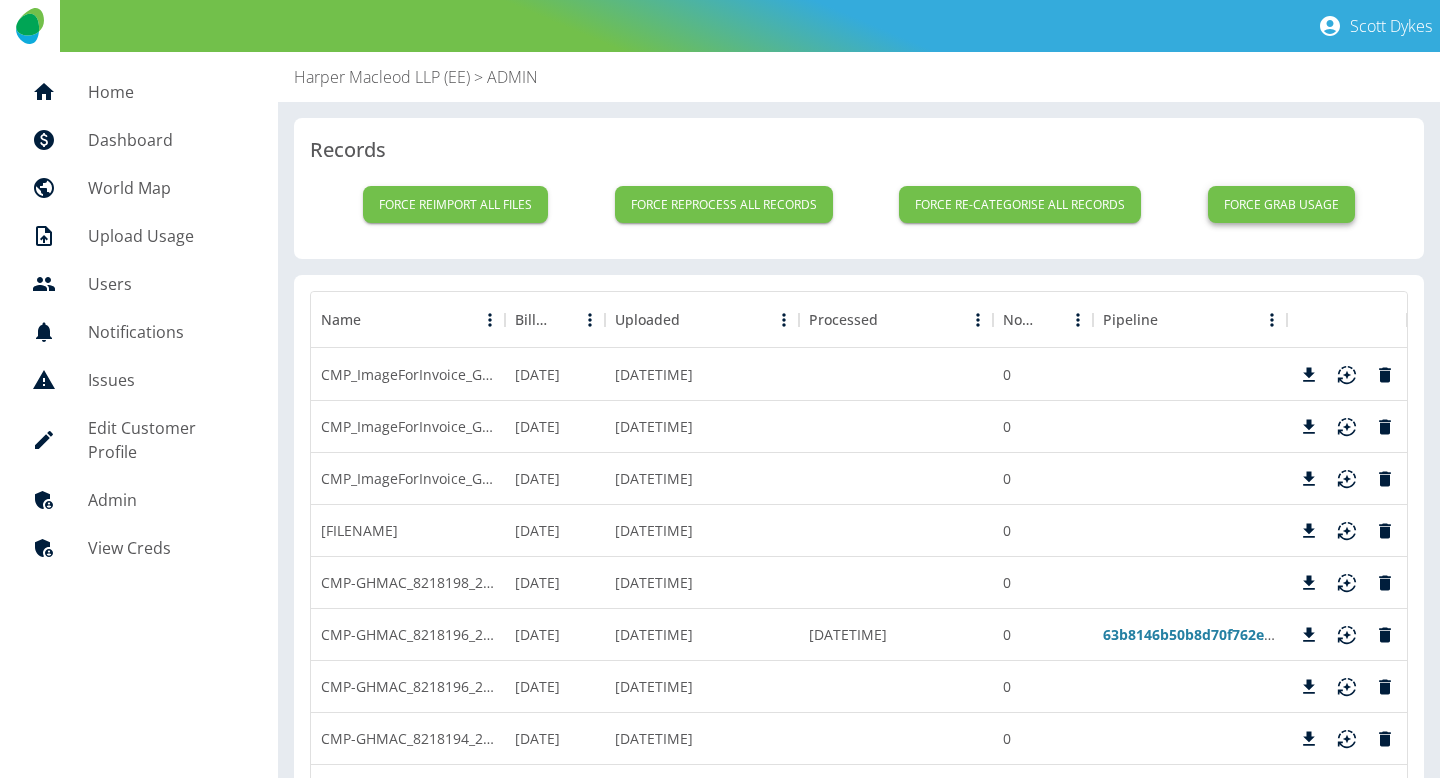 click on "Force grab usage" at bounding box center [1281, 204] 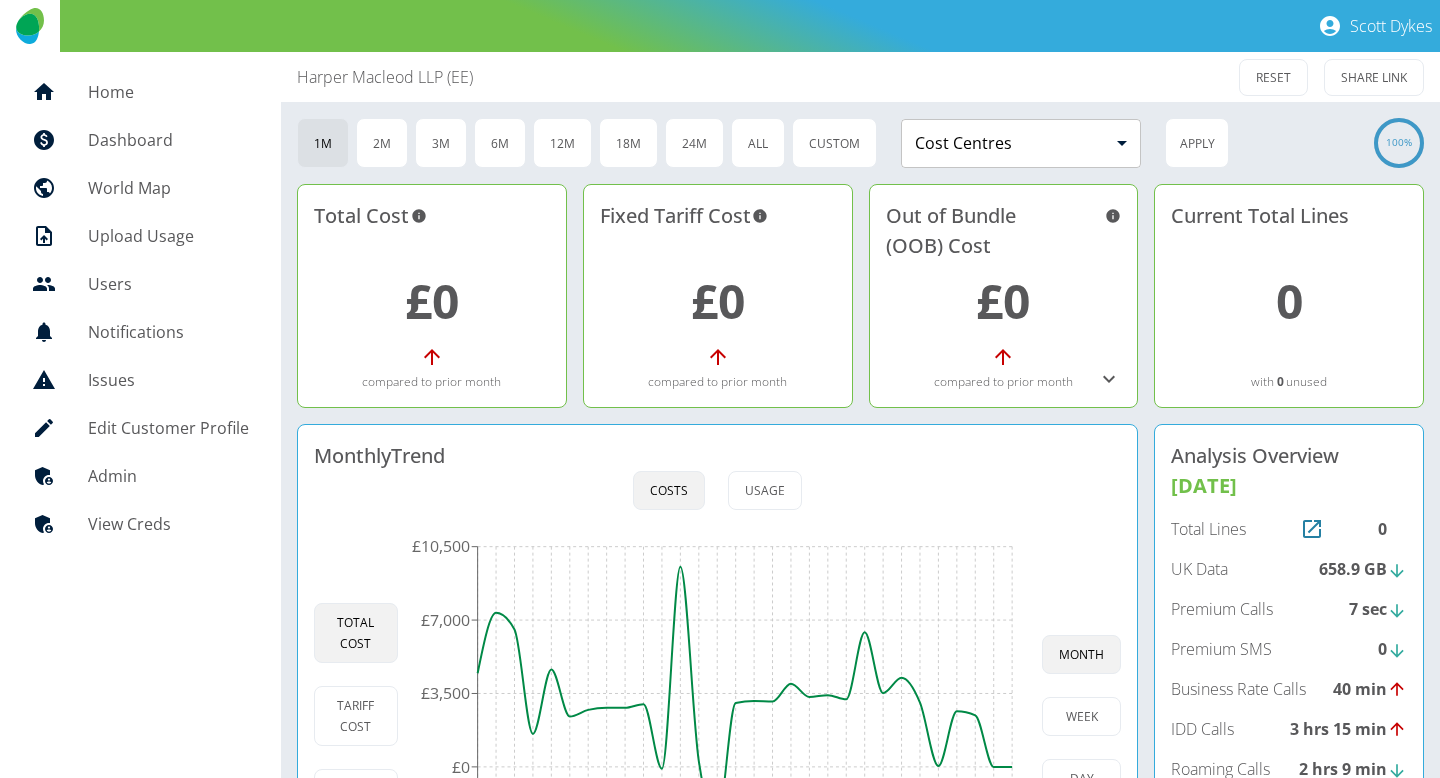 click on "Admin" at bounding box center (168, 476) 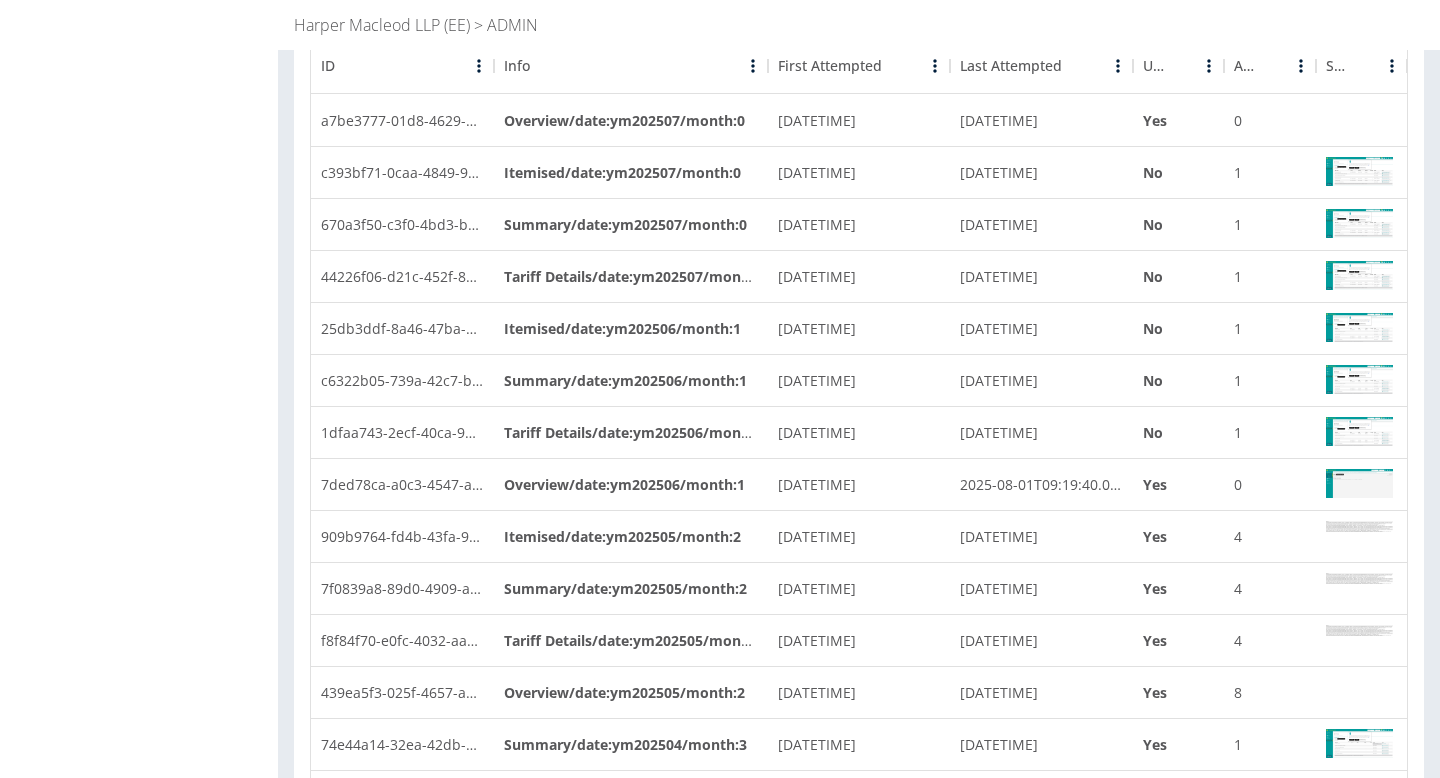 scroll, scrollTop: 5610, scrollLeft: 0, axis: vertical 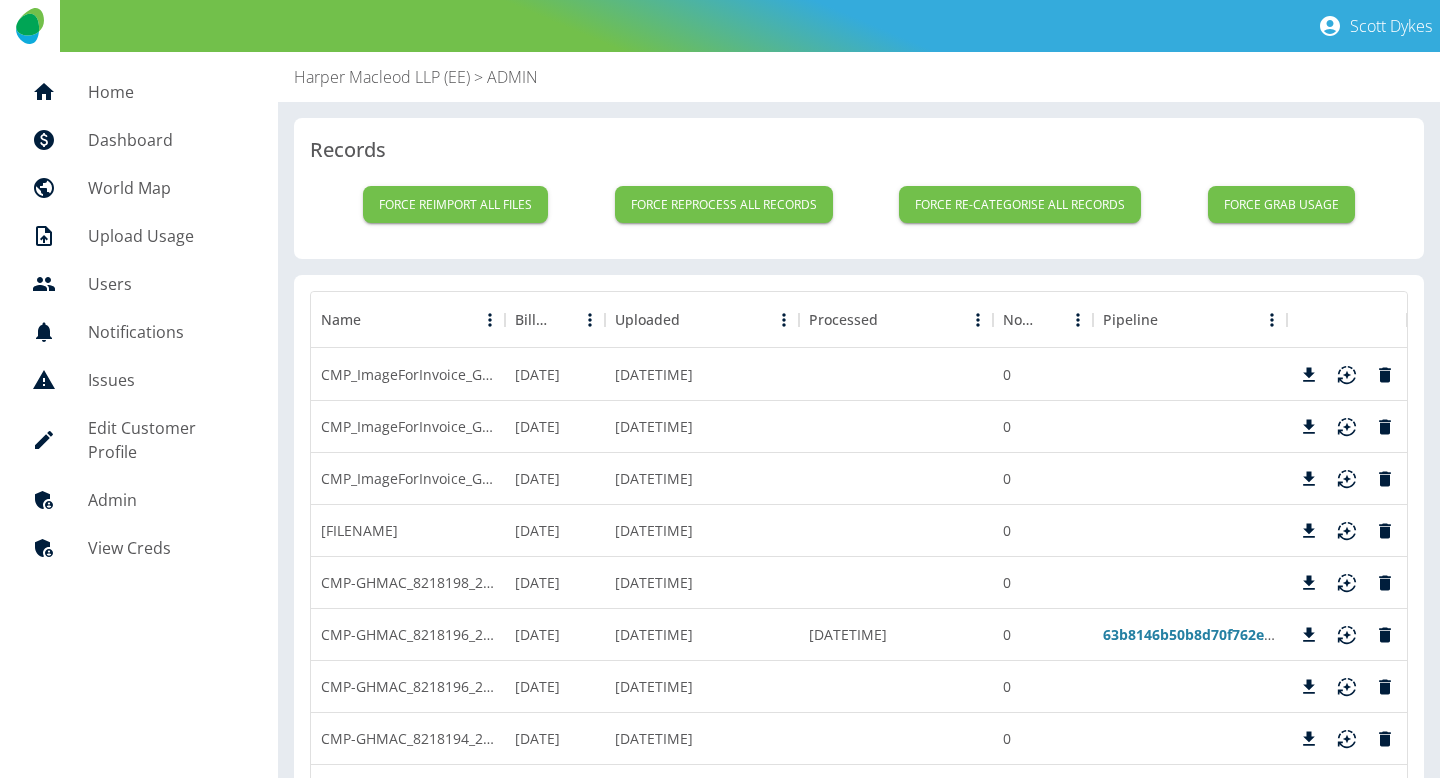 click on "View Creds" at bounding box center [167, 548] 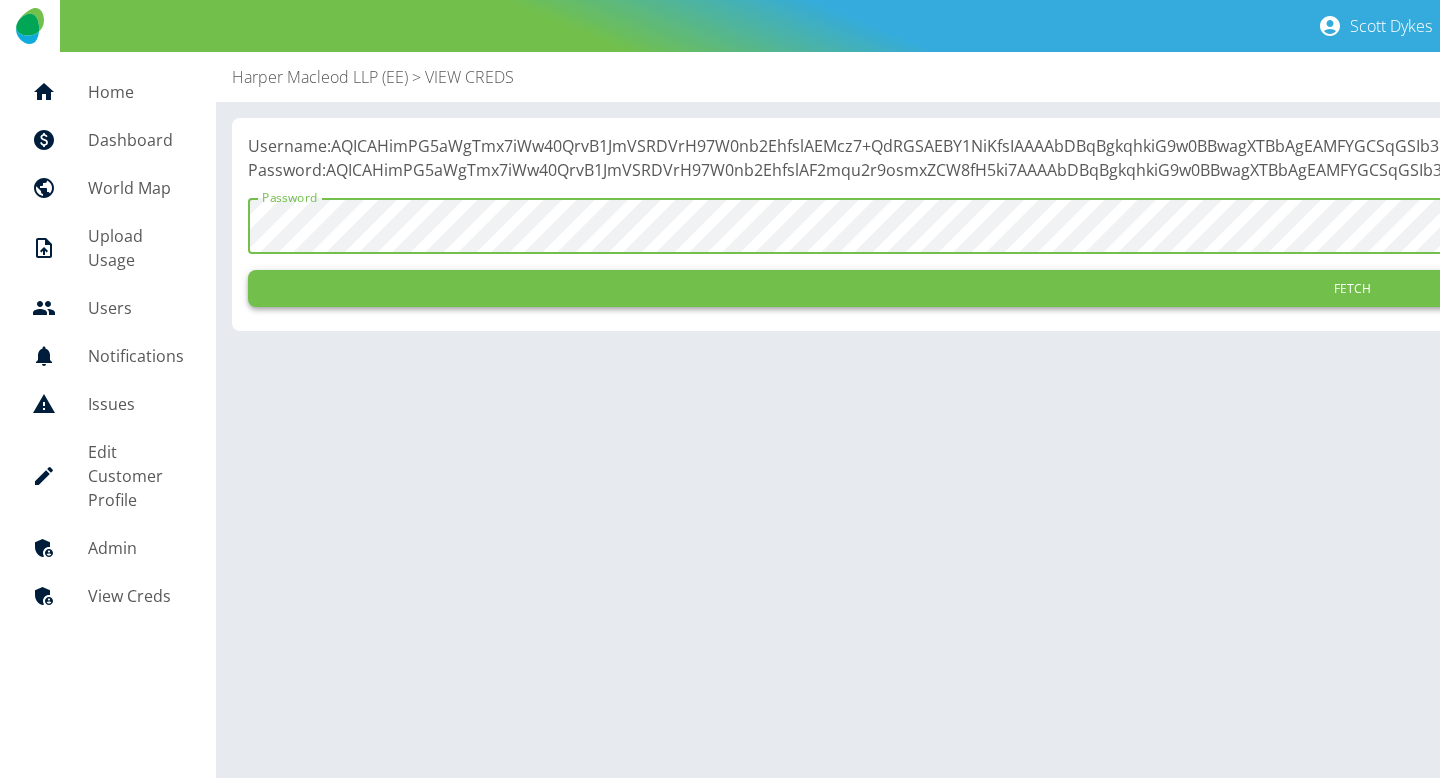 click on "Fetch" at bounding box center [1352, 288] 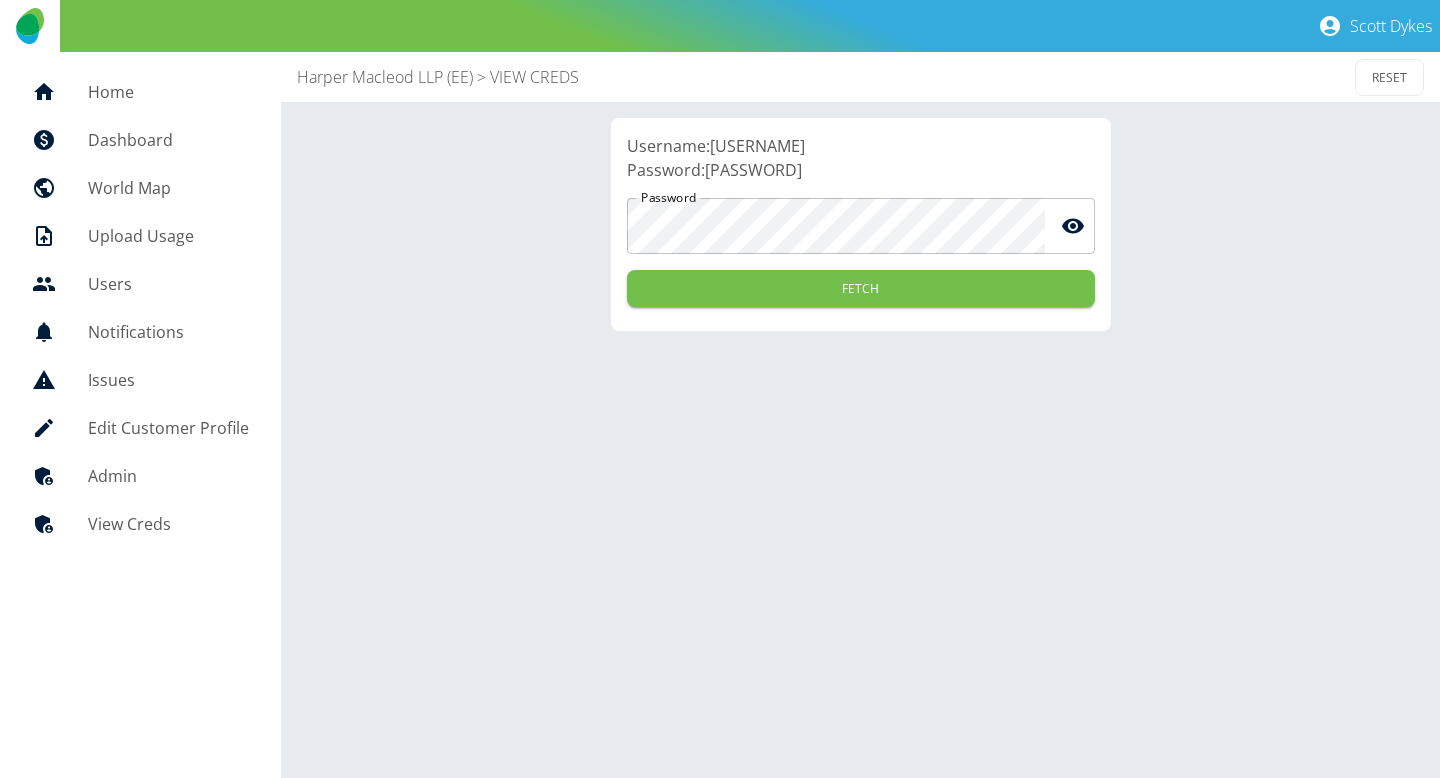 click on "Username:  jcruickshank21" at bounding box center (861, 146) 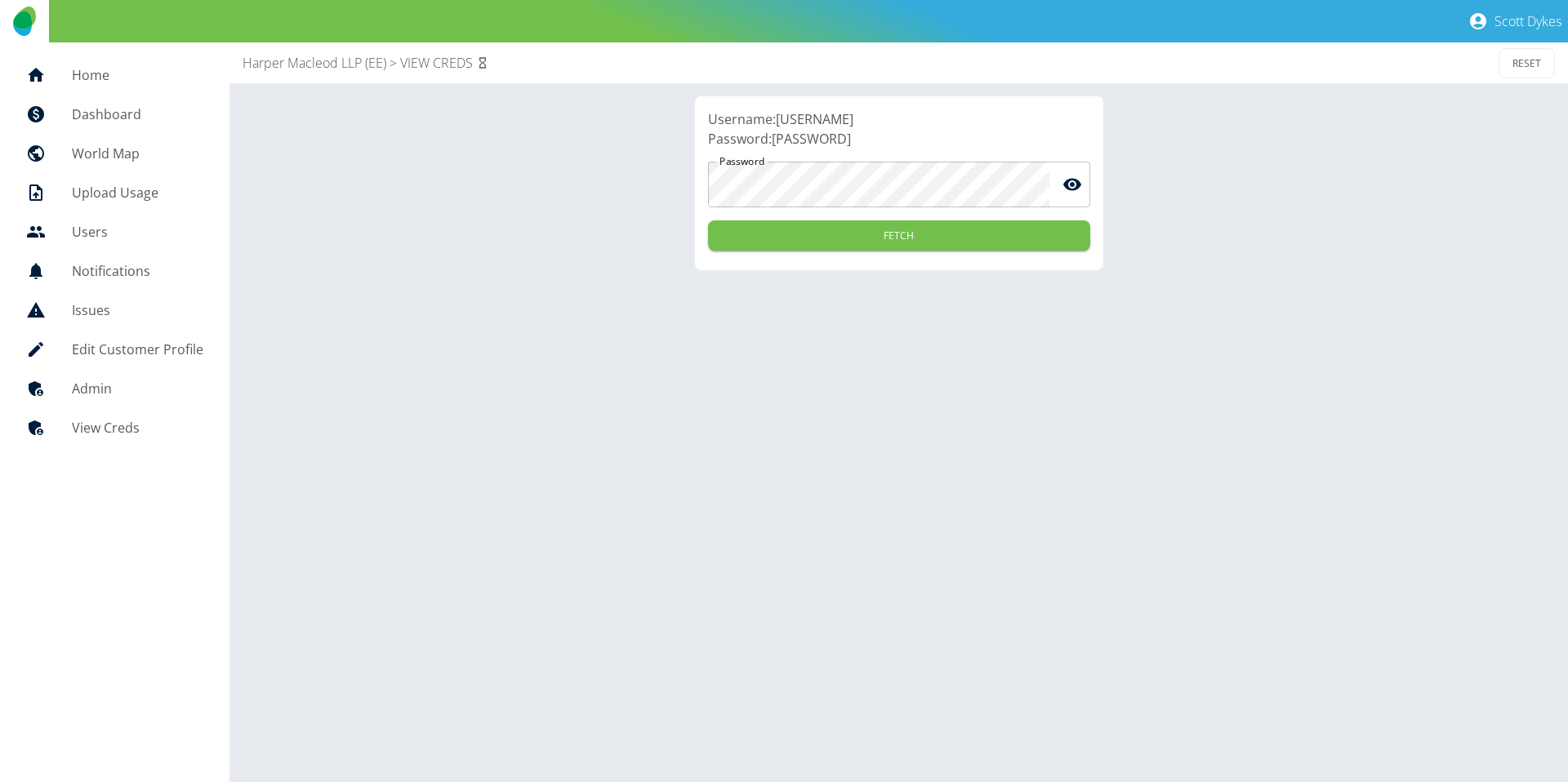 click on "Admin" at bounding box center (137, 389) 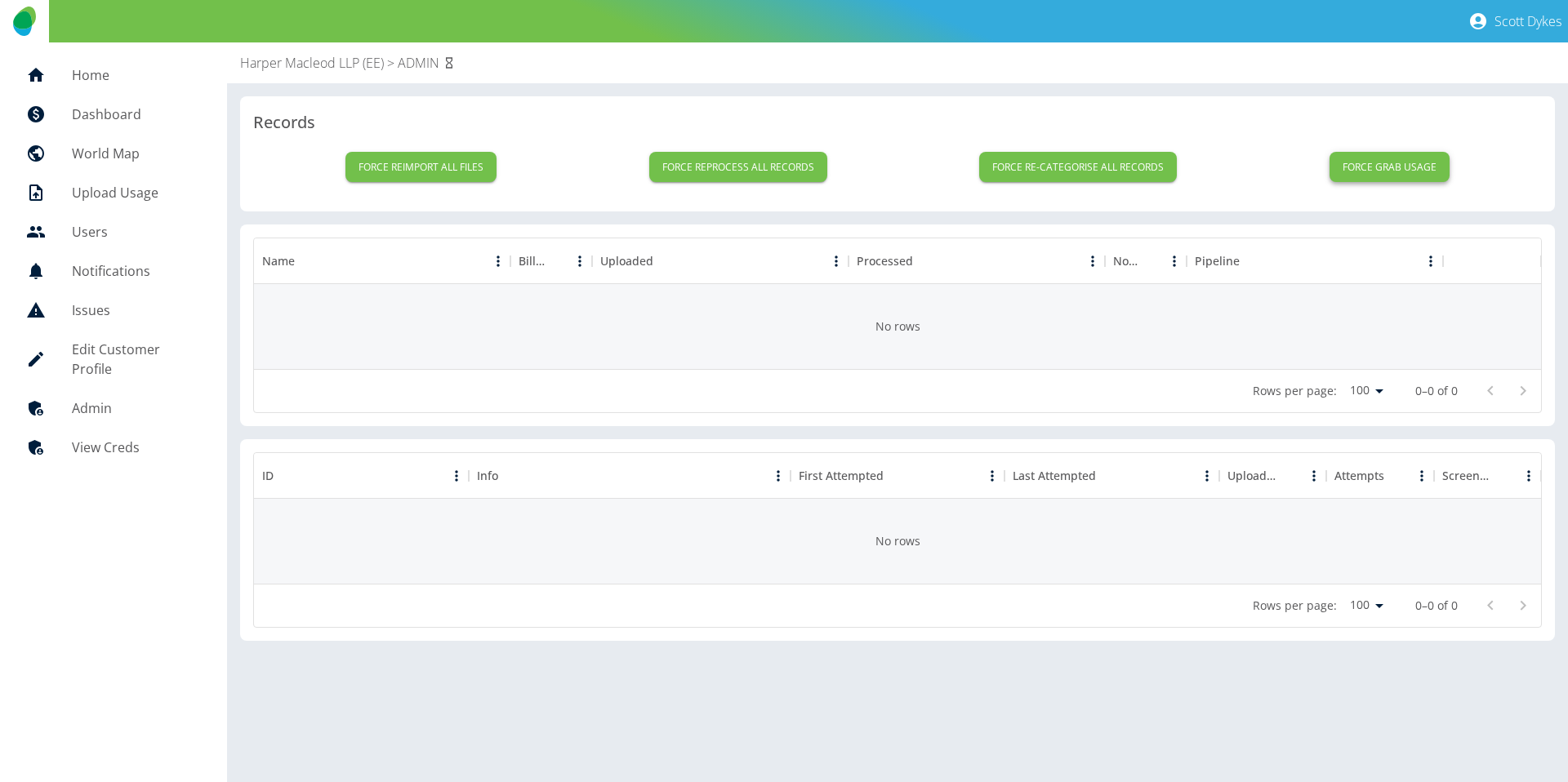 click on "Force grab usage" at bounding box center (1389, 167) 